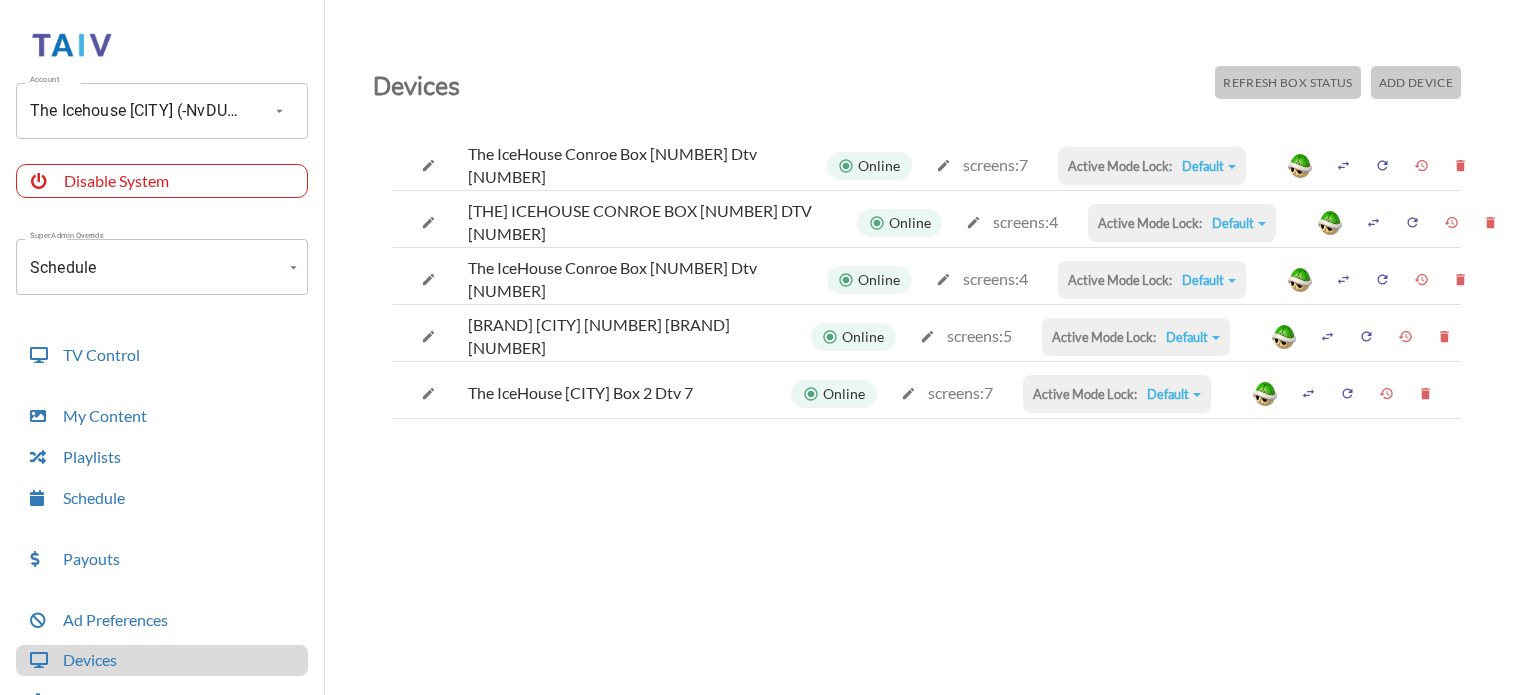 scroll, scrollTop: 0, scrollLeft: 0, axis: both 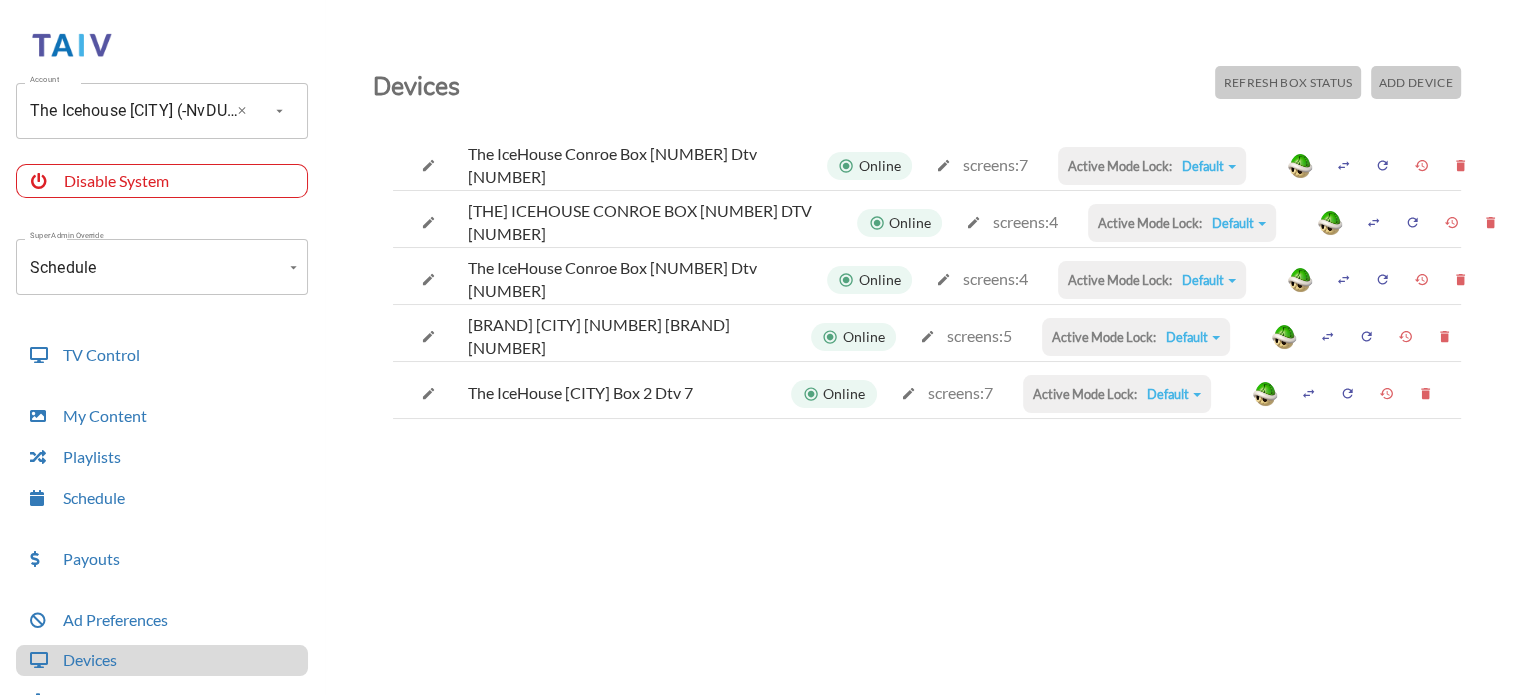 click on "The Icehouse [CITY] (-NvDUnGTKV1n1I76-DCu)" at bounding box center [134, 111] 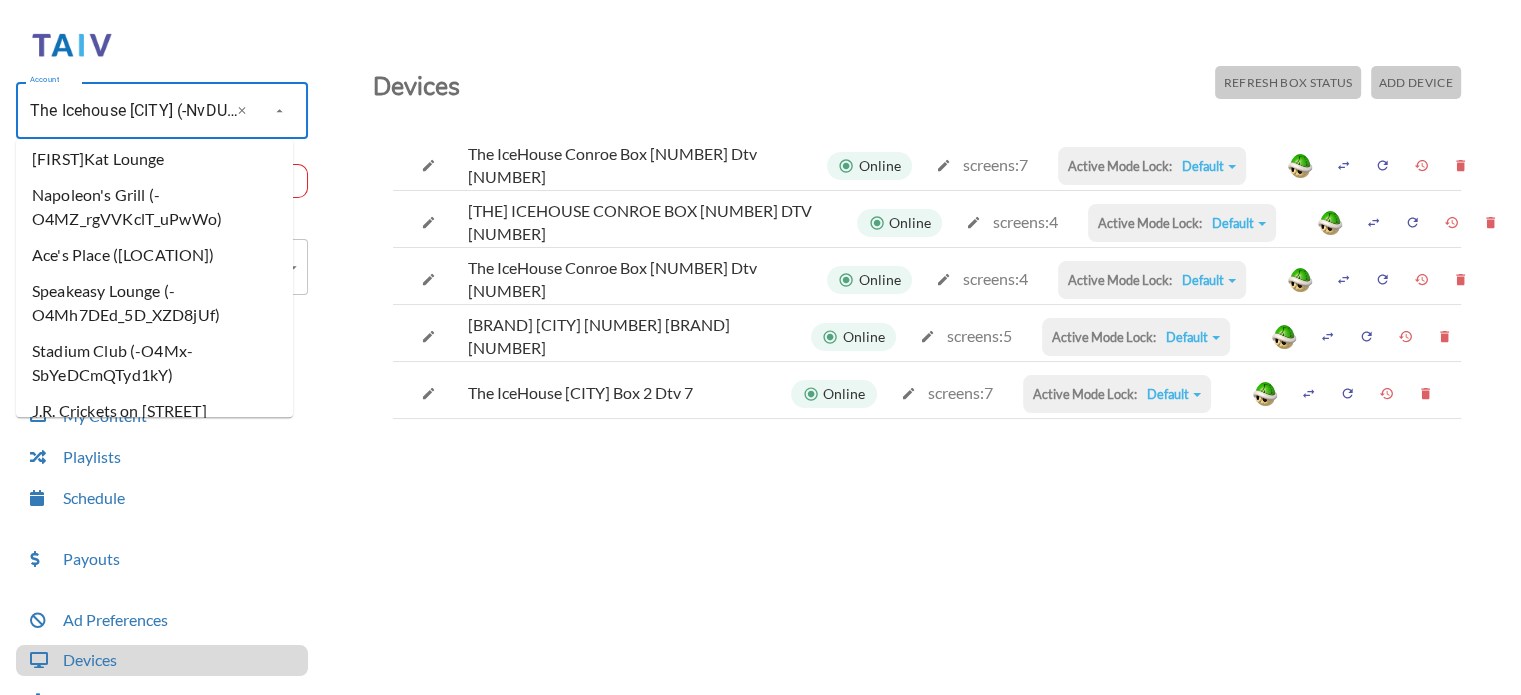 type on "s" 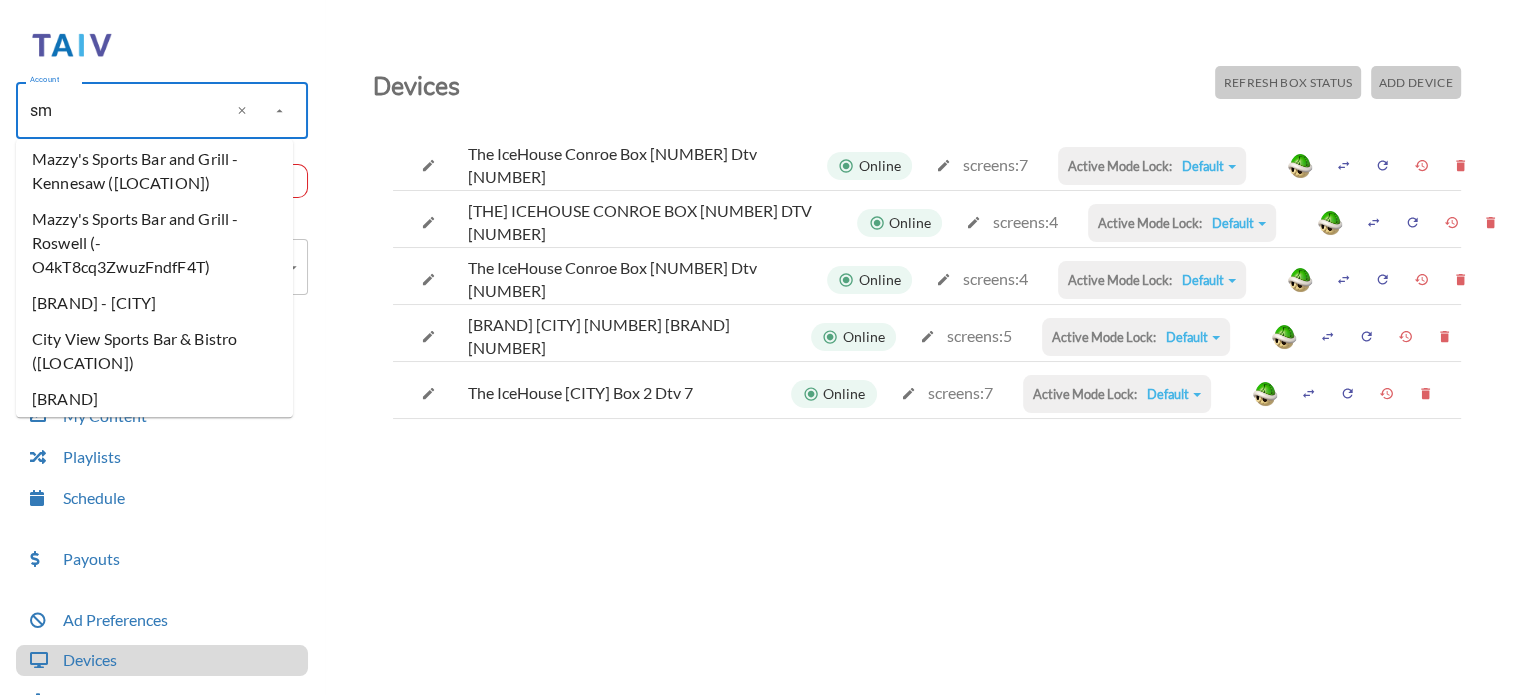 scroll, scrollTop: 0, scrollLeft: 0, axis: both 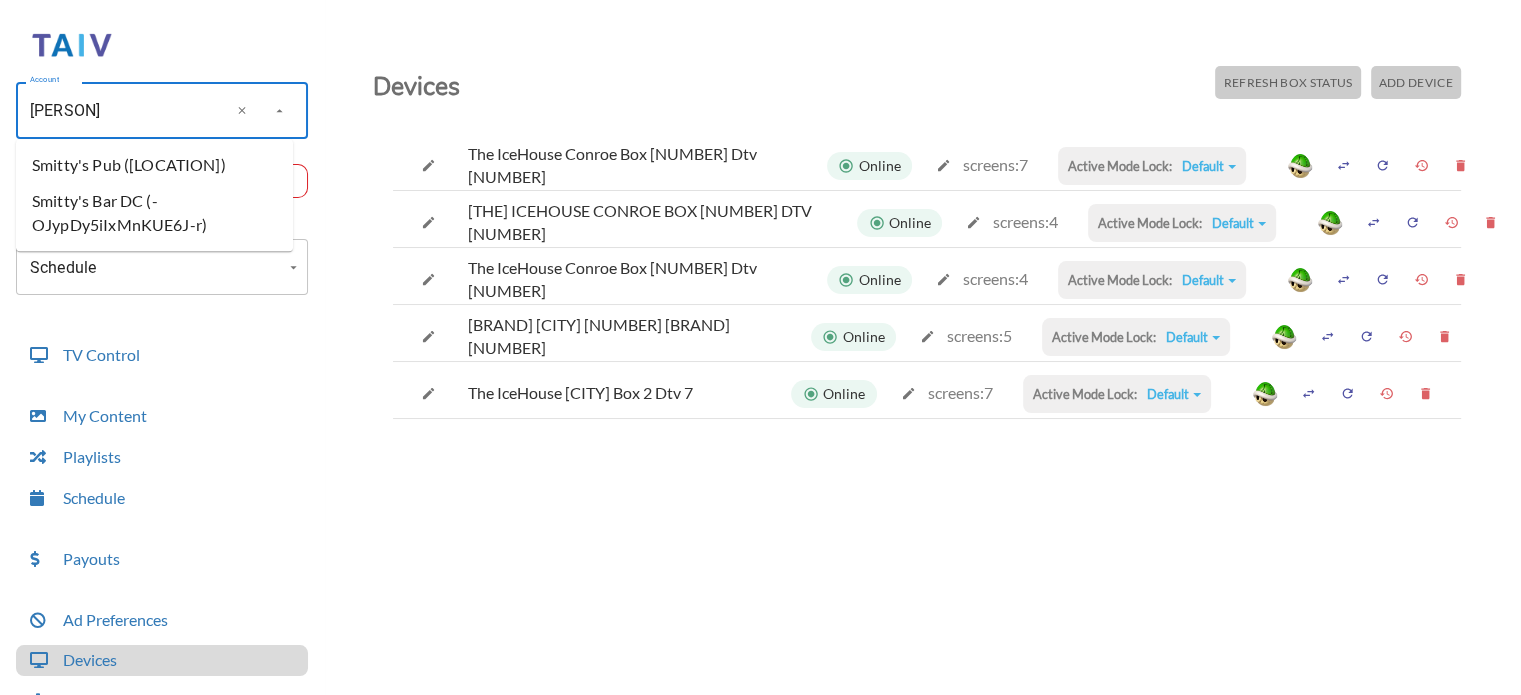 click on "Smitty's Bar DC (-OJypDy5iIxMnKUE6J-r)" at bounding box center [154, 213] 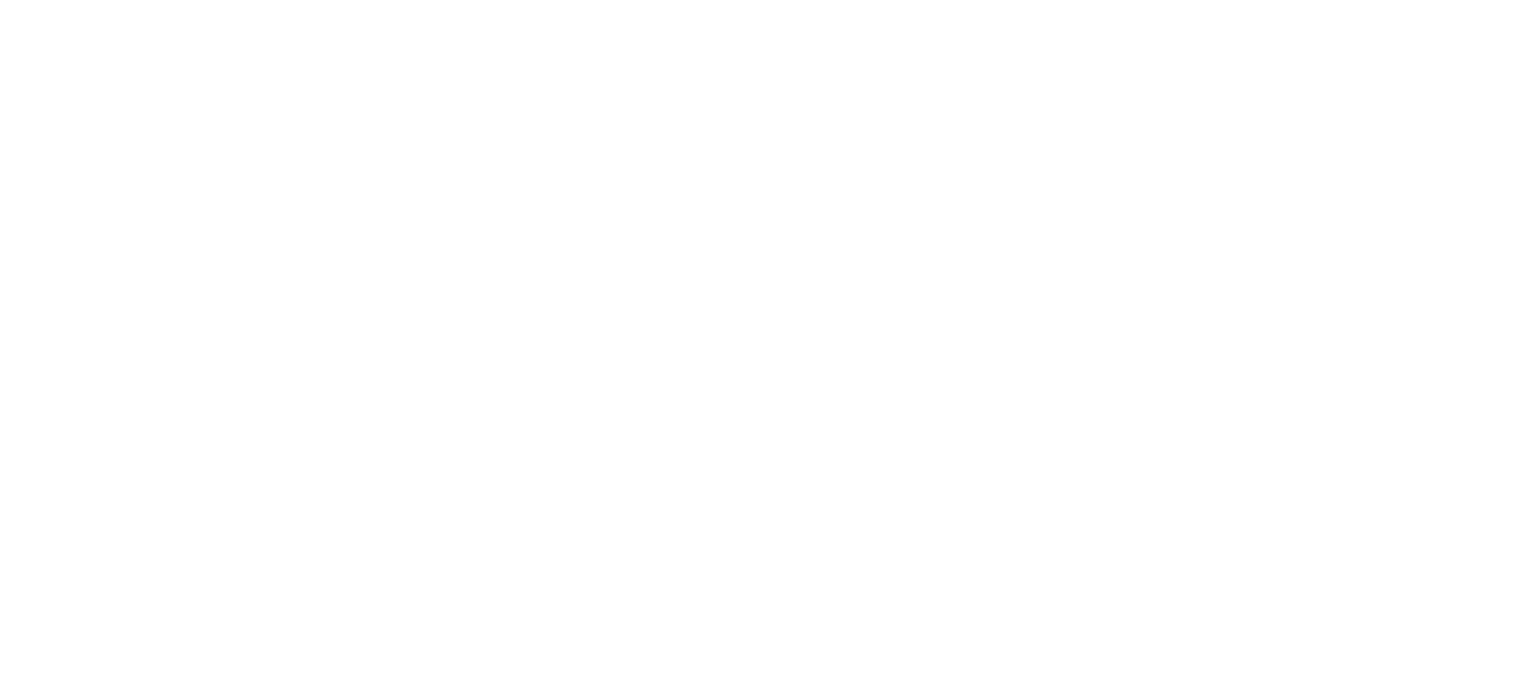 scroll, scrollTop: 0, scrollLeft: 0, axis: both 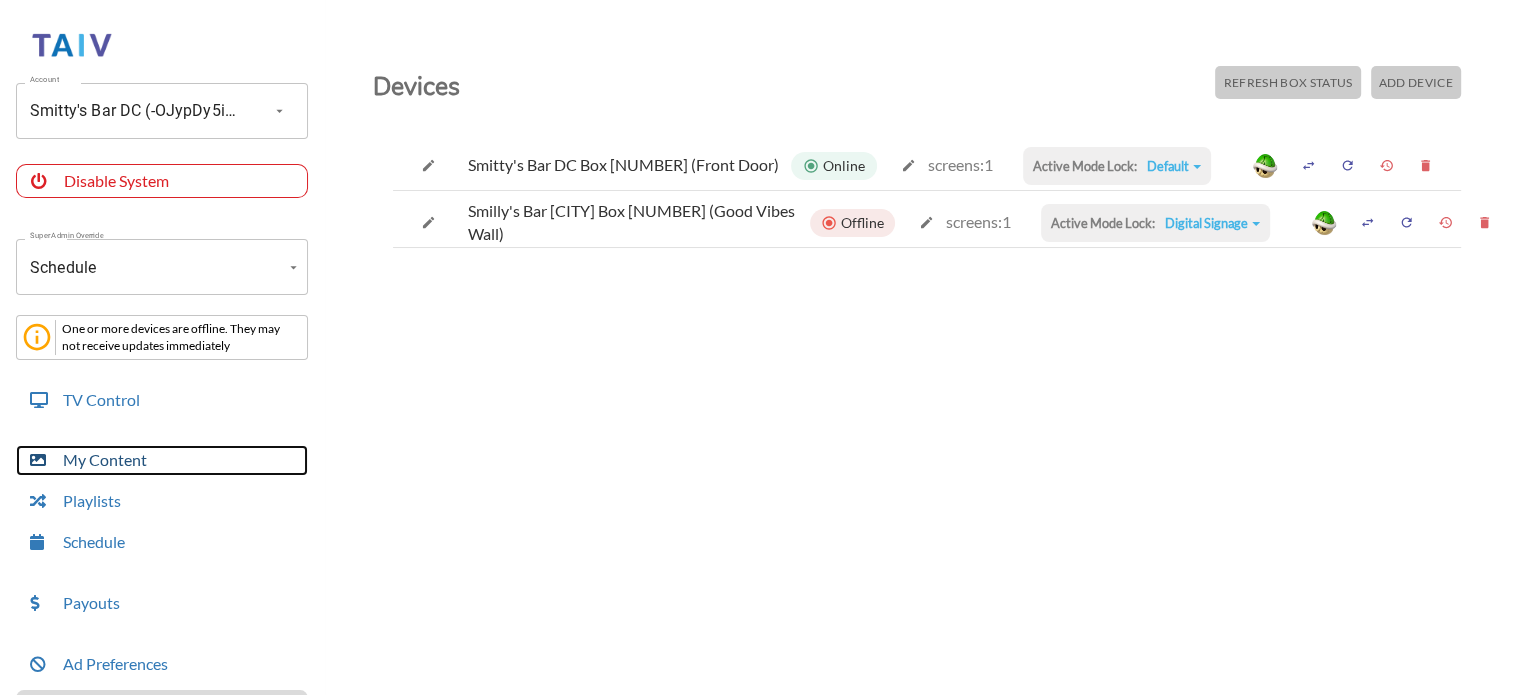 click on "My Content" at bounding box center [162, 460] 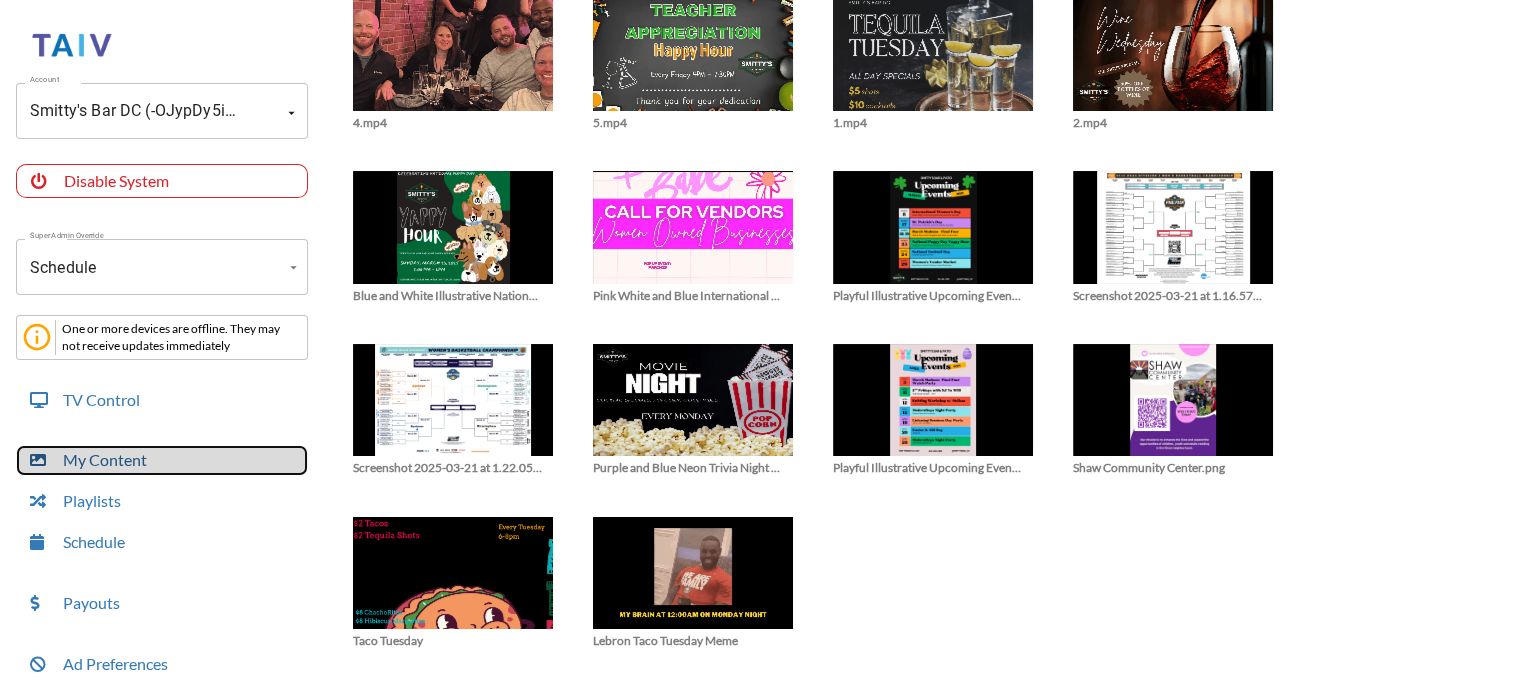 scroll, scrollTop: 364, scrollLeft: 0, axis: vertical 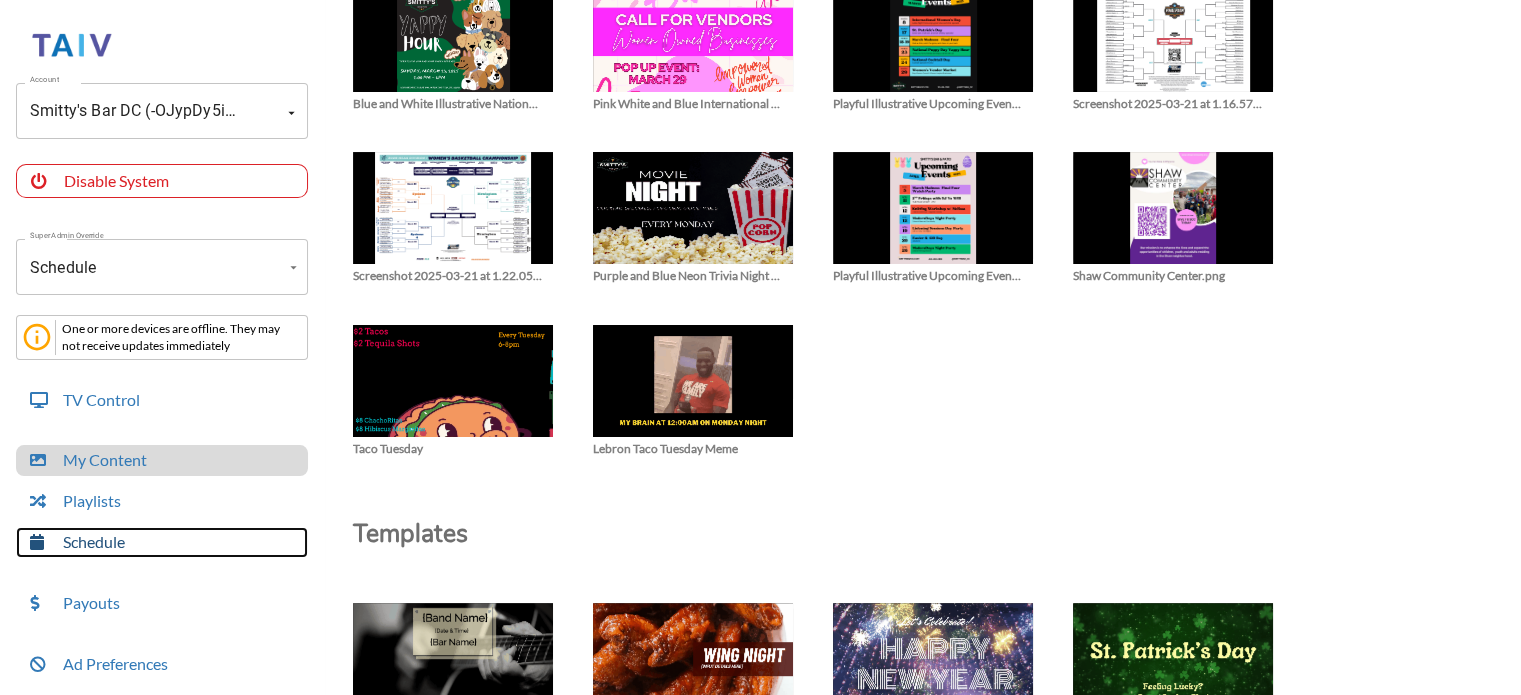click on "Schedule" at bounding box center [162, 542] 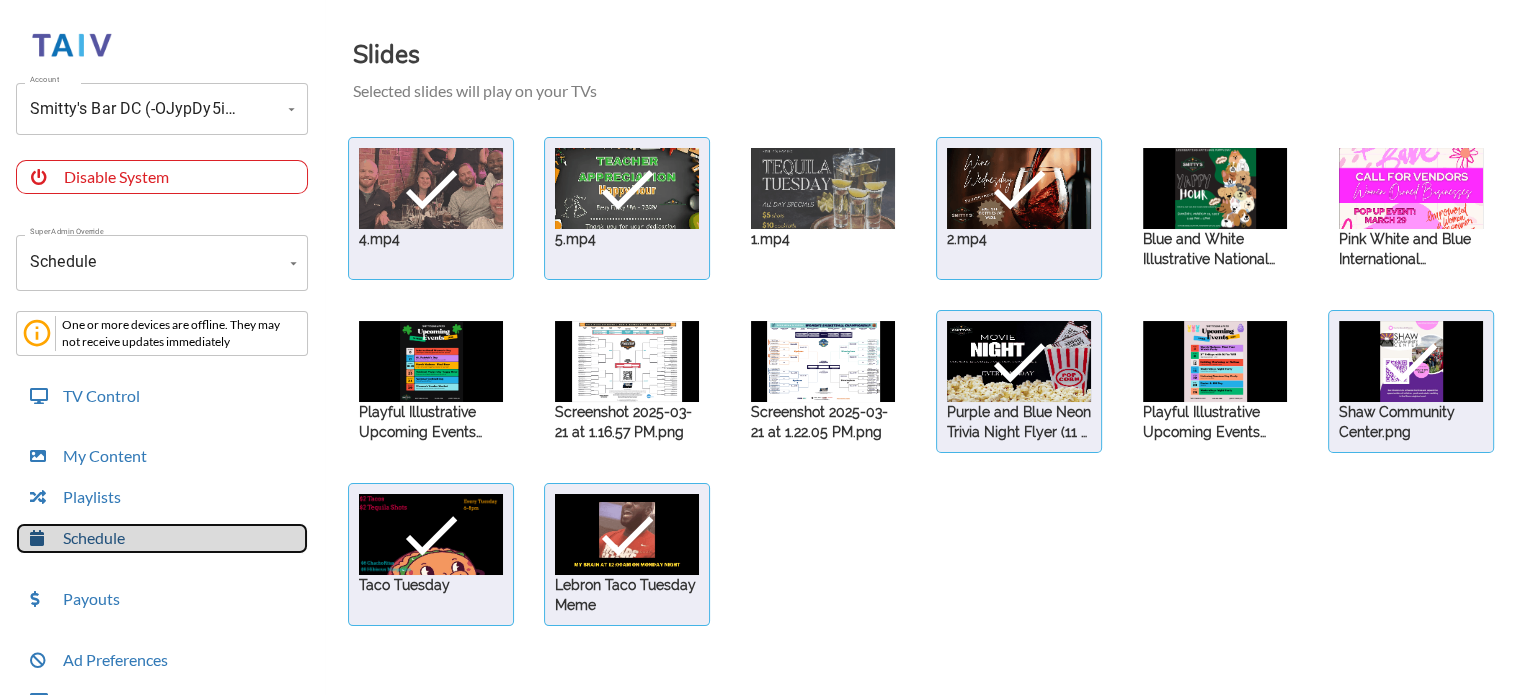 scroll, scrollTop: 65, scrollLeft: 0, axis: vertical 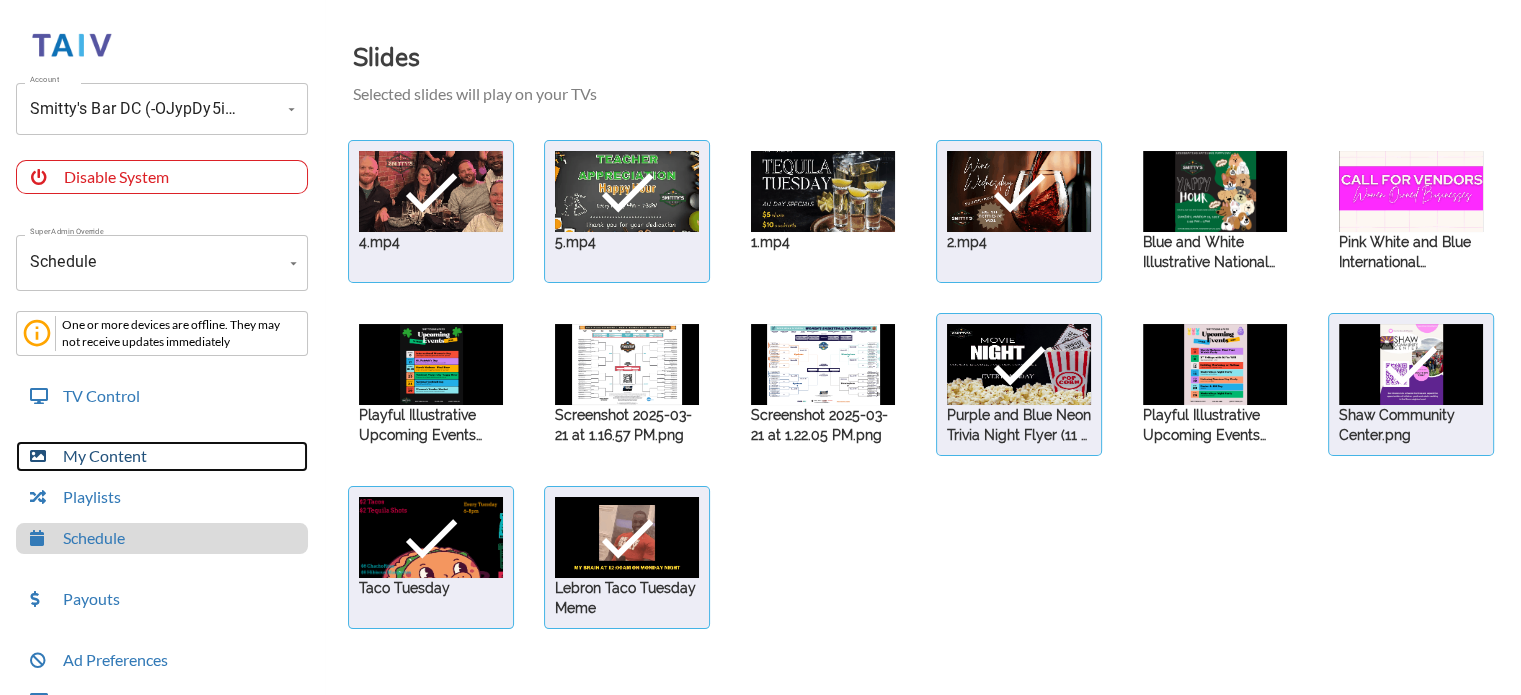 click on "My Content" at bounding box center [162, 456] 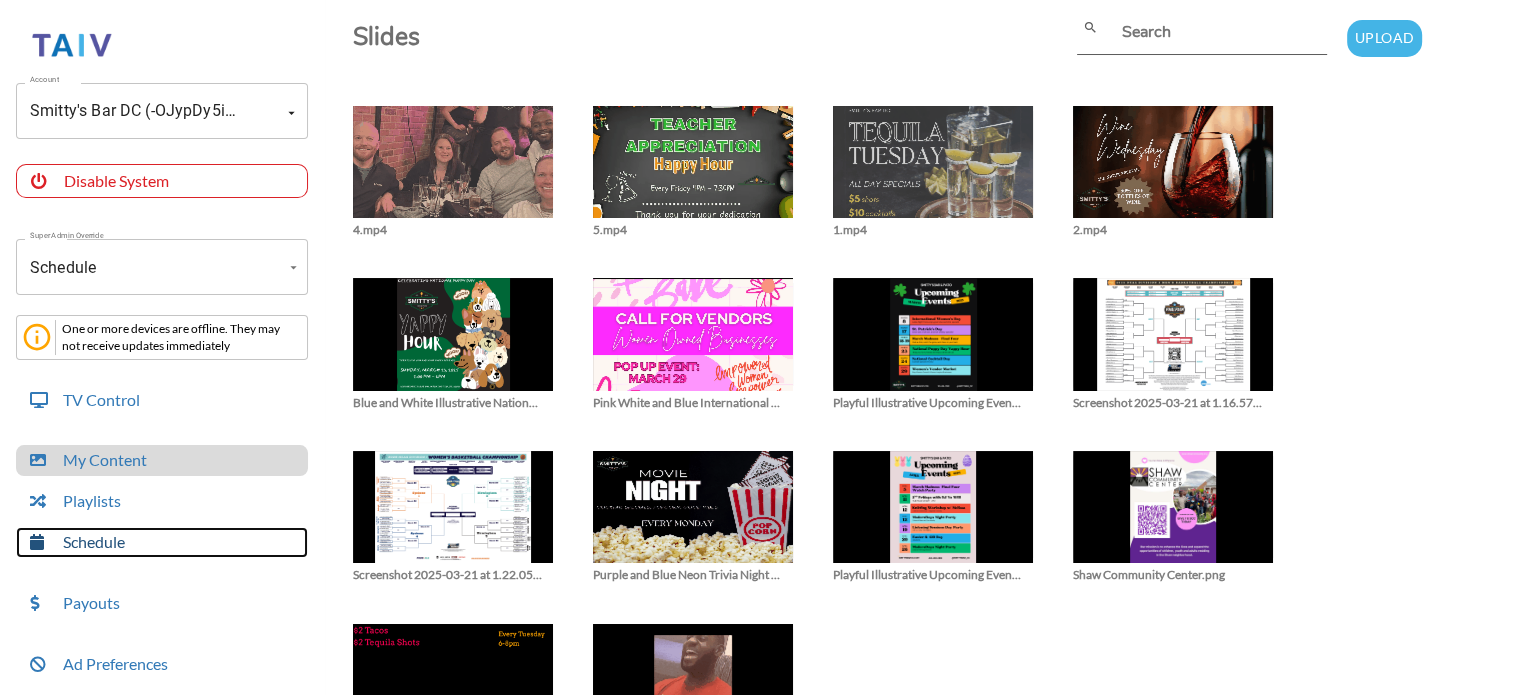 click on "Schedule" at bounding box center [162, 542] 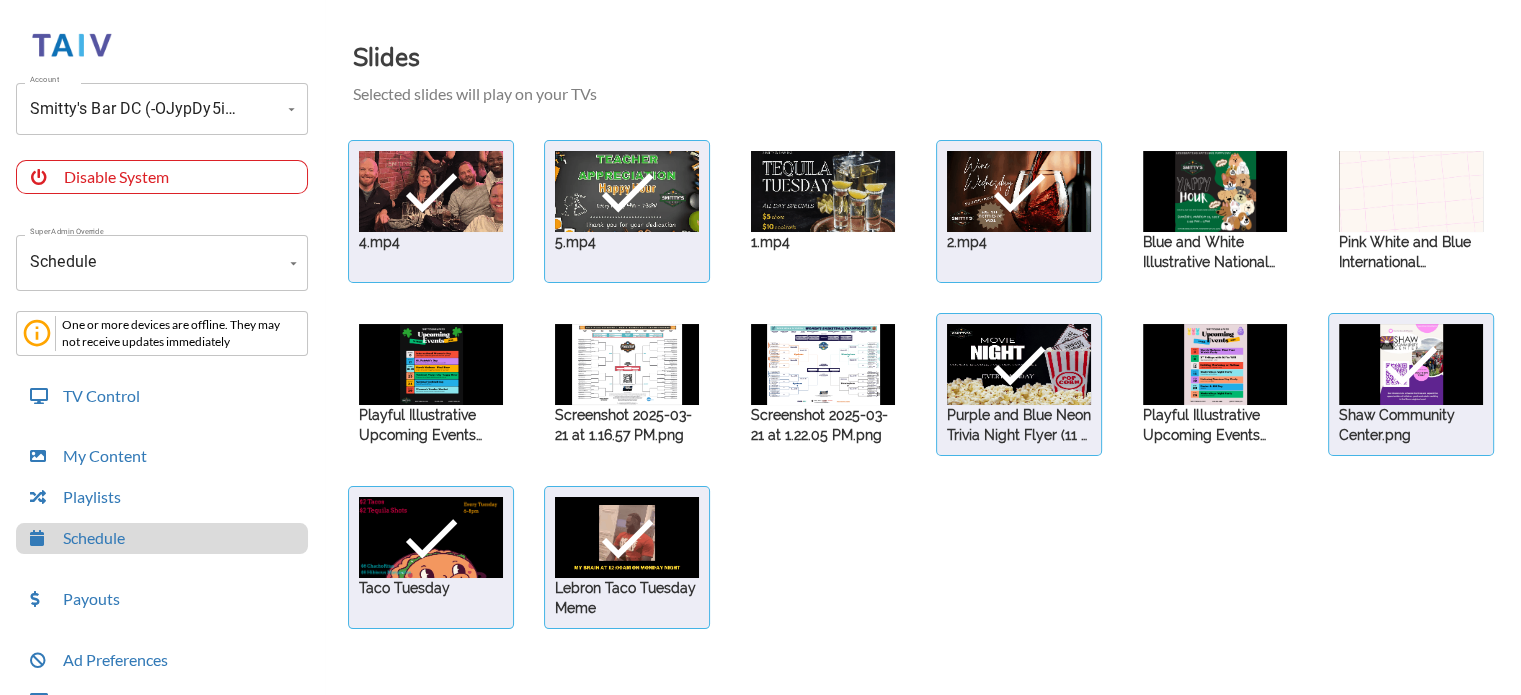 click on "Account [LAST] Bar DC (-OJypDy5iIxMnKUE6J-r) Account Disable System Super Admin Override Schedule Schedule Mode Mode One or more devices are offline. They may not receive updates immediately TV Control My Content Playlists Schedule Payouts Ad Preferences Devices Settings Super Admin Dashboard Ad Manager Log Out" at bounding box center [162, 379] 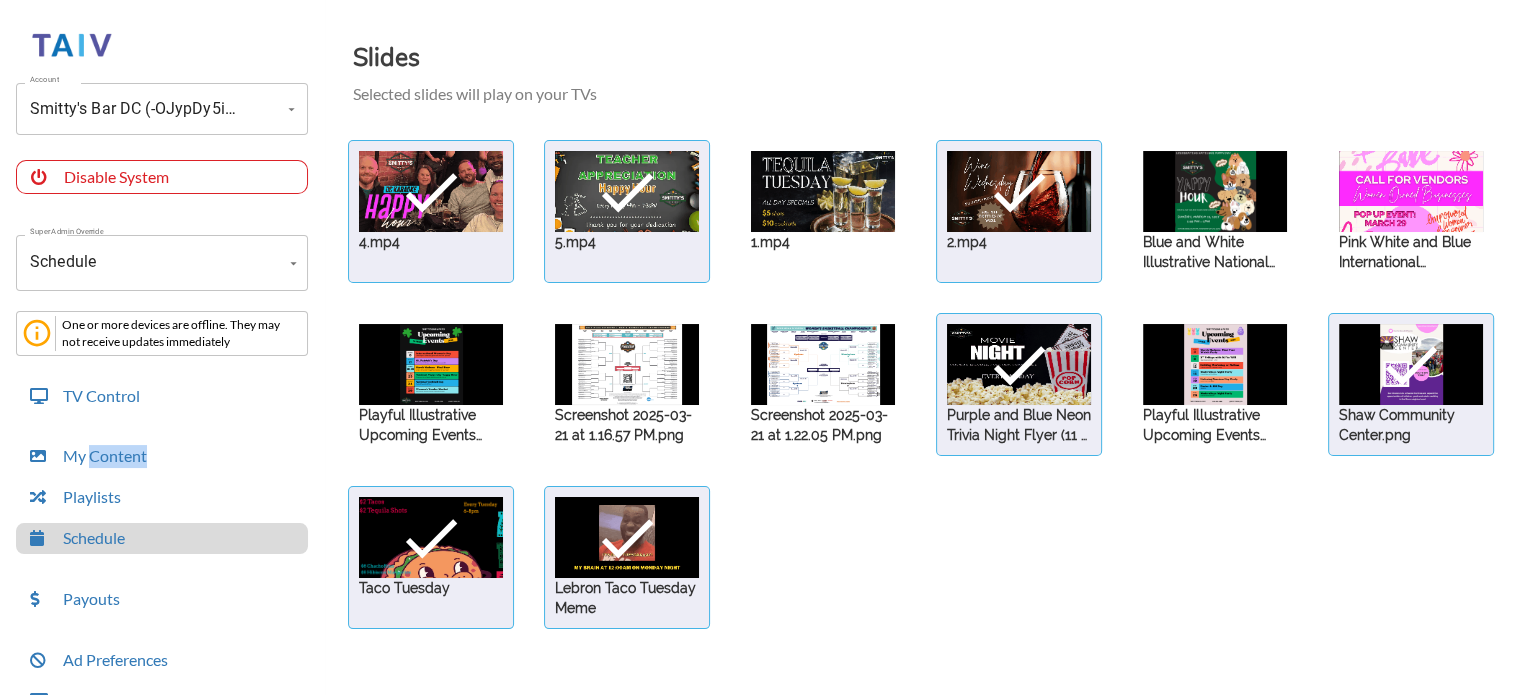 click on "Account [LAST] Bar DC (-OJypDy5iIxMnKUE6J-r) Account Disable System Super Admin Override Schedule Schedule Mode Mode One or more devices are offline. They may not receive updates immediately TV Control My Content Playlists Schedule Payouts Ad Preferences Devices Settings Super Admin Dashboard Ad Manager Log Out" at bounding box center (162, 379) 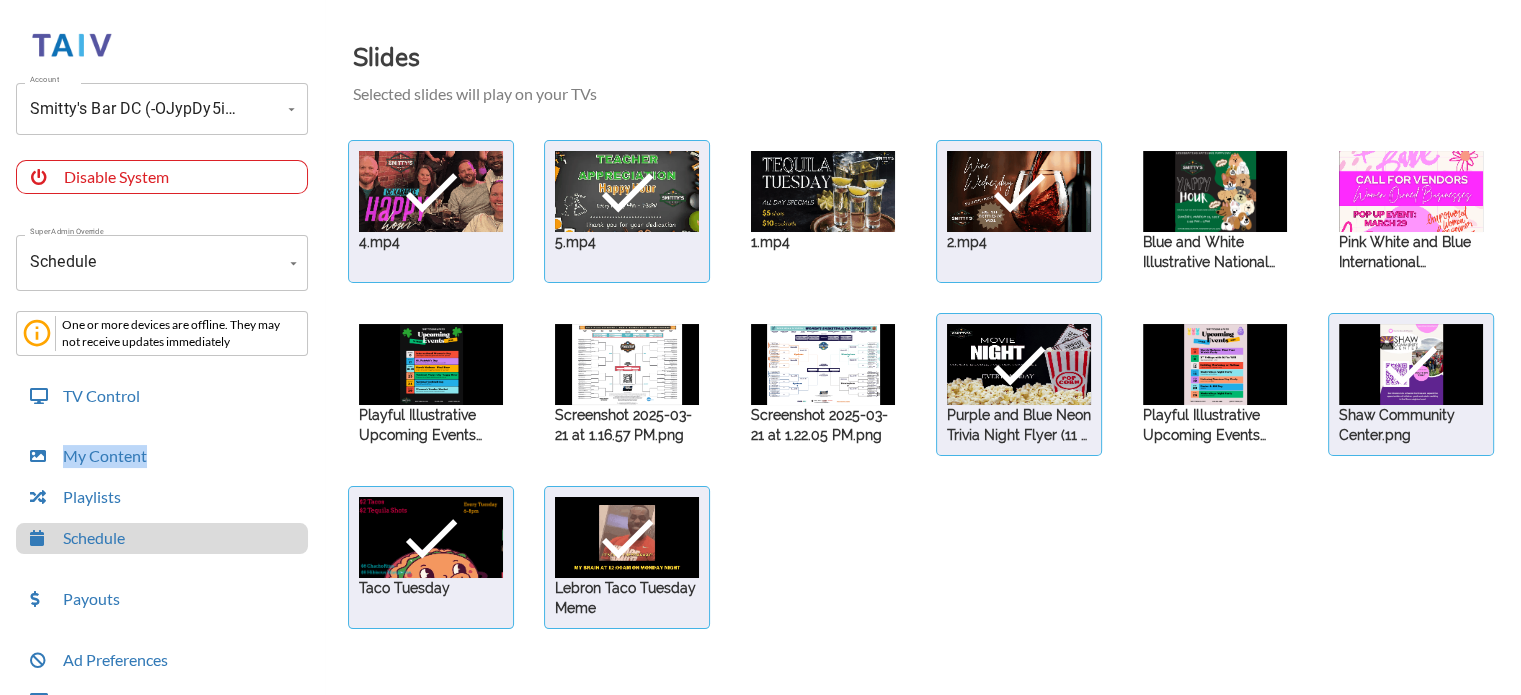 click on "Account [LAST] Bar DC (-OJypDy5iIxMnKUE6J-r) Account Disable System Super Admin Override Schedule Schedule Mode Mode One or more devices are offline. They may not receive updates immediately TV Control My Content Playlists Schedule Payouts Ad Preferences Devices Settings Super Admin Dashboard Ad Manager Log Out" at bounding box center [162, 379] 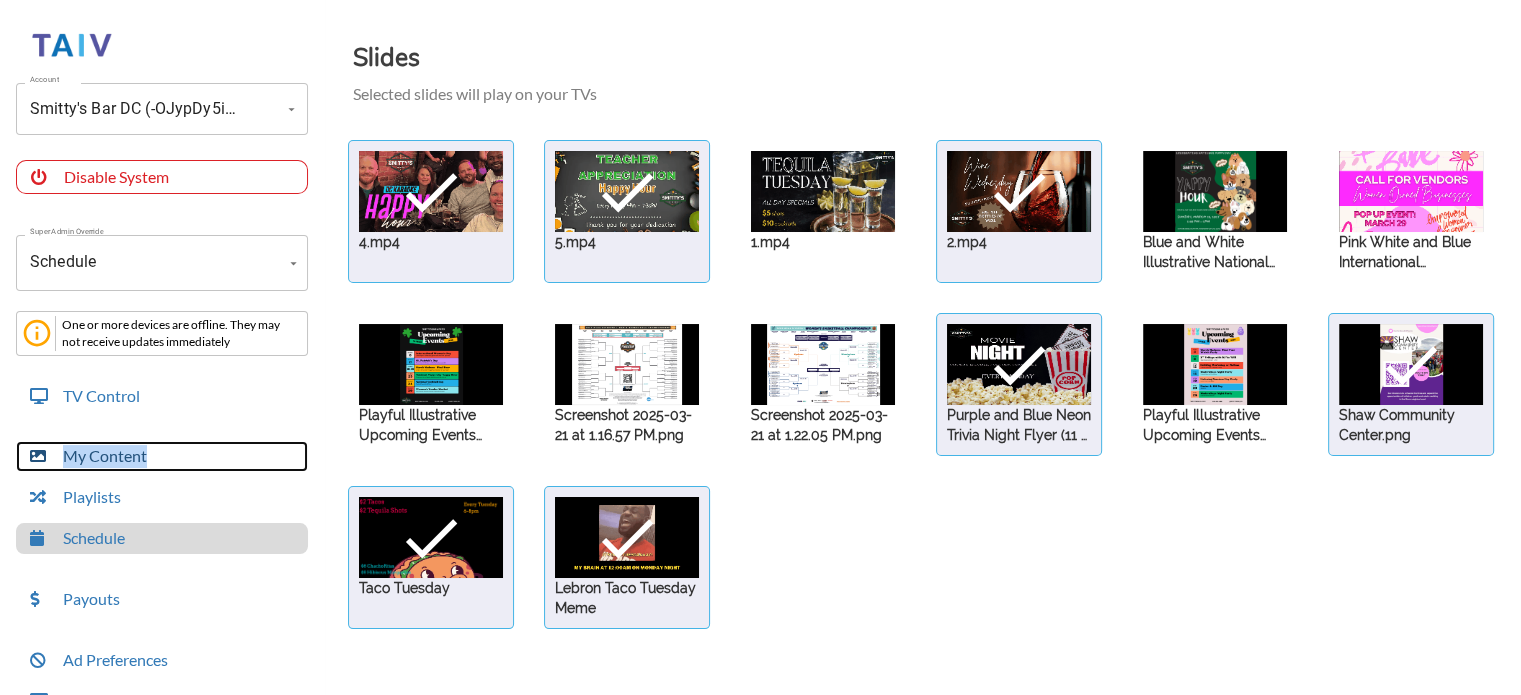 click on "My Content" at bounding box center [162, 456] 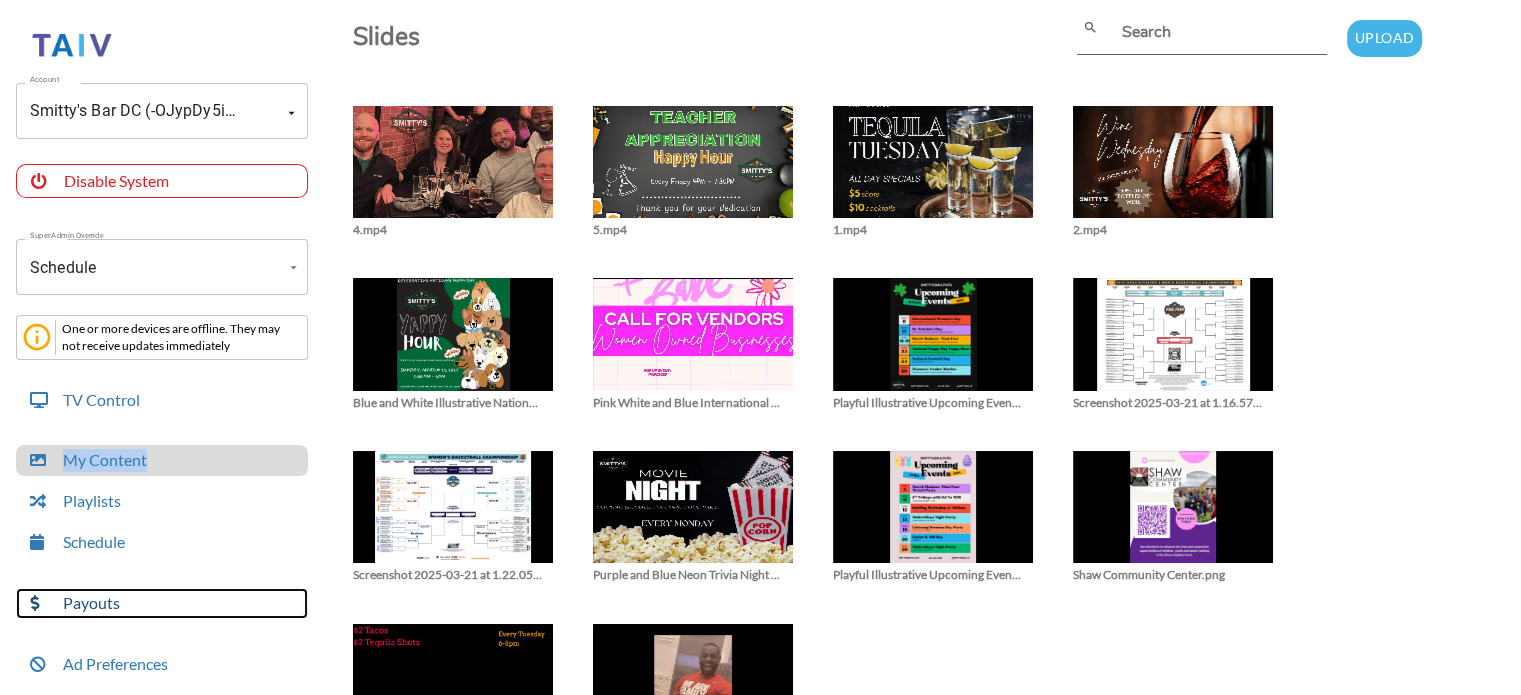 click on "Payouts" at bounding box center [162, 603] 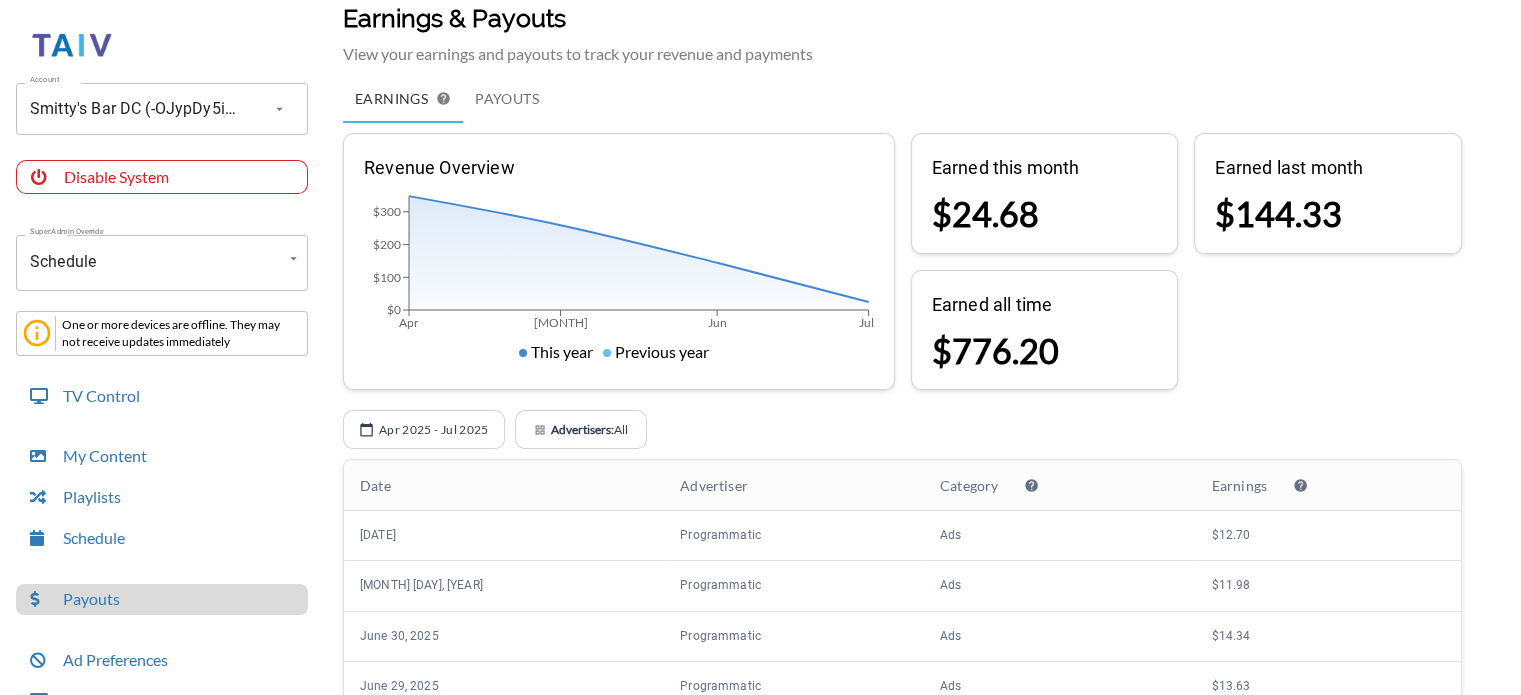 click on "Advertisers:" at bounding box center [582, 429] 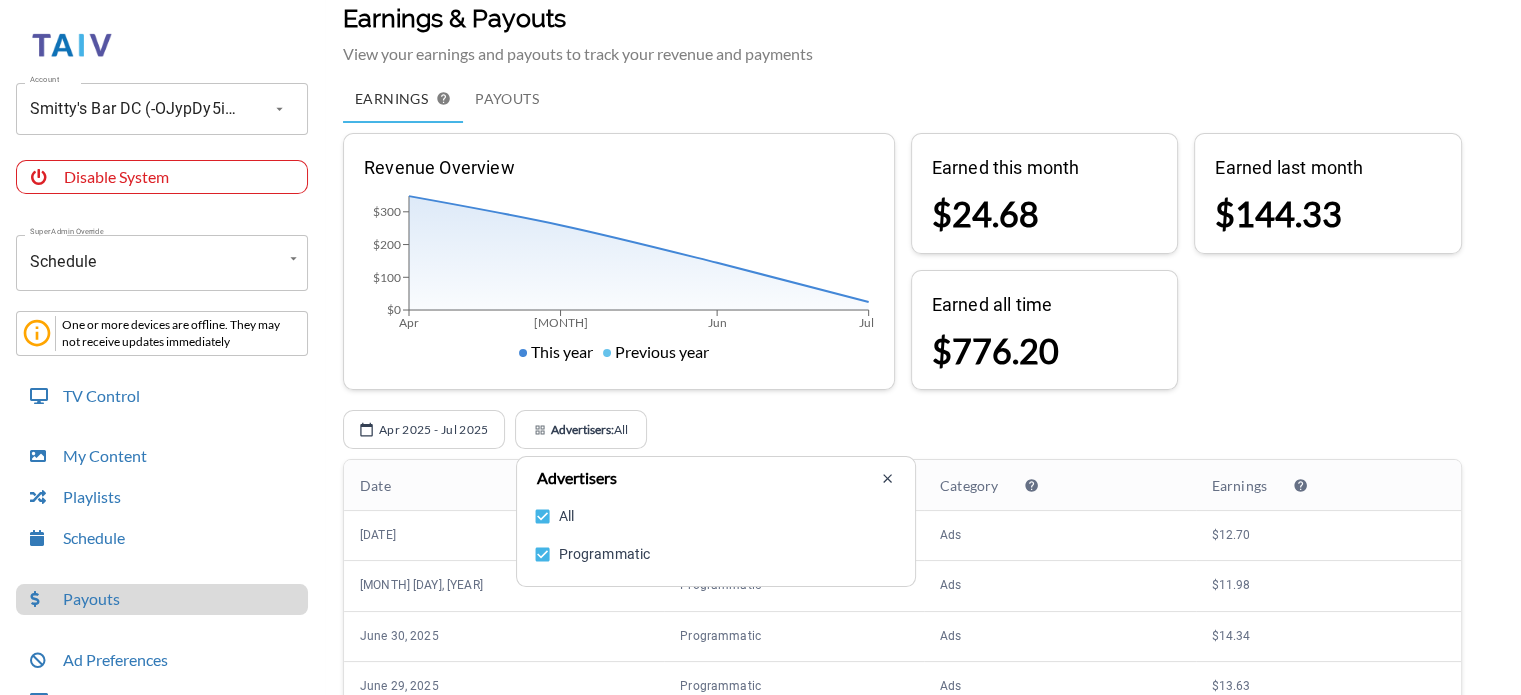 click on "Apr 2025 - Jul 2025 Advertisers:  All Advertisers All Programmatic" at bounding box center (902, 434) 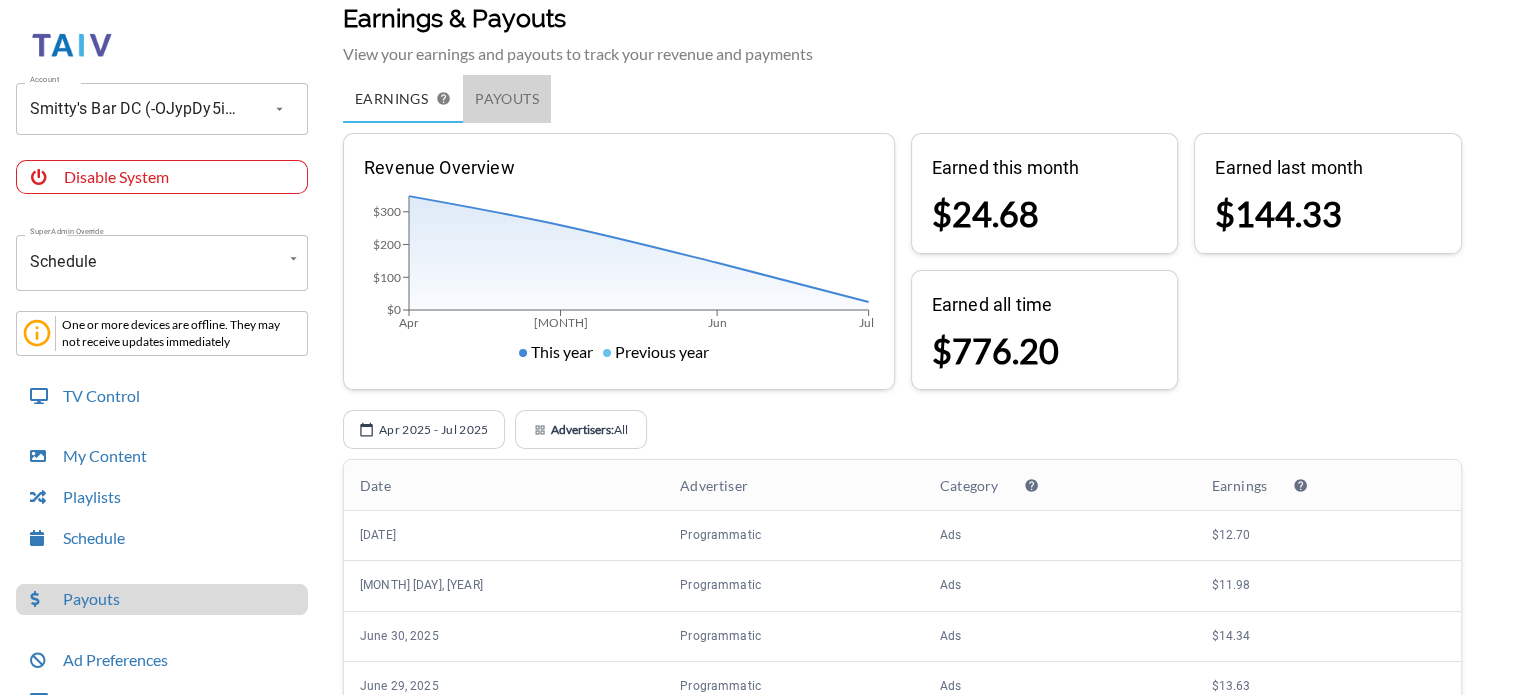 click on "Payouts" at bounding box center (403, 99) 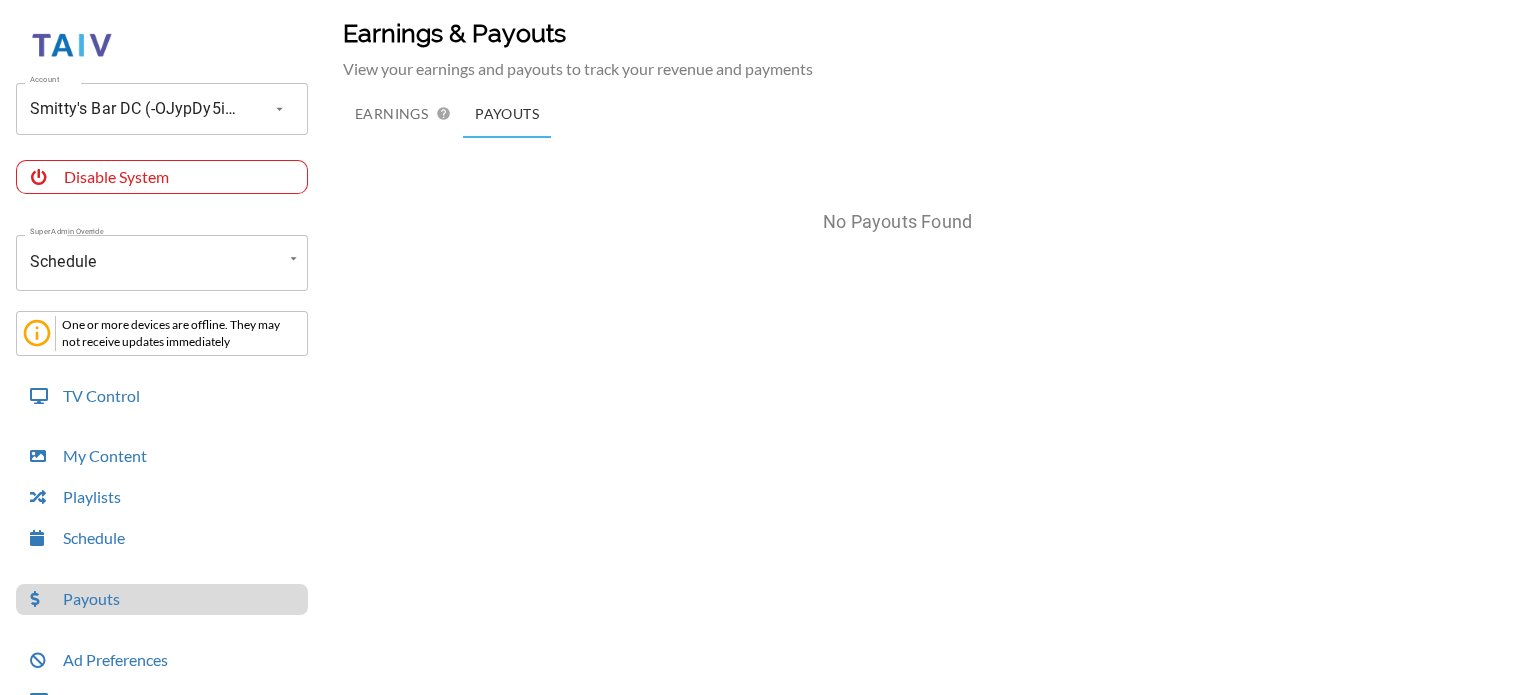click on "Earnings" at bounding box center [391, 114] 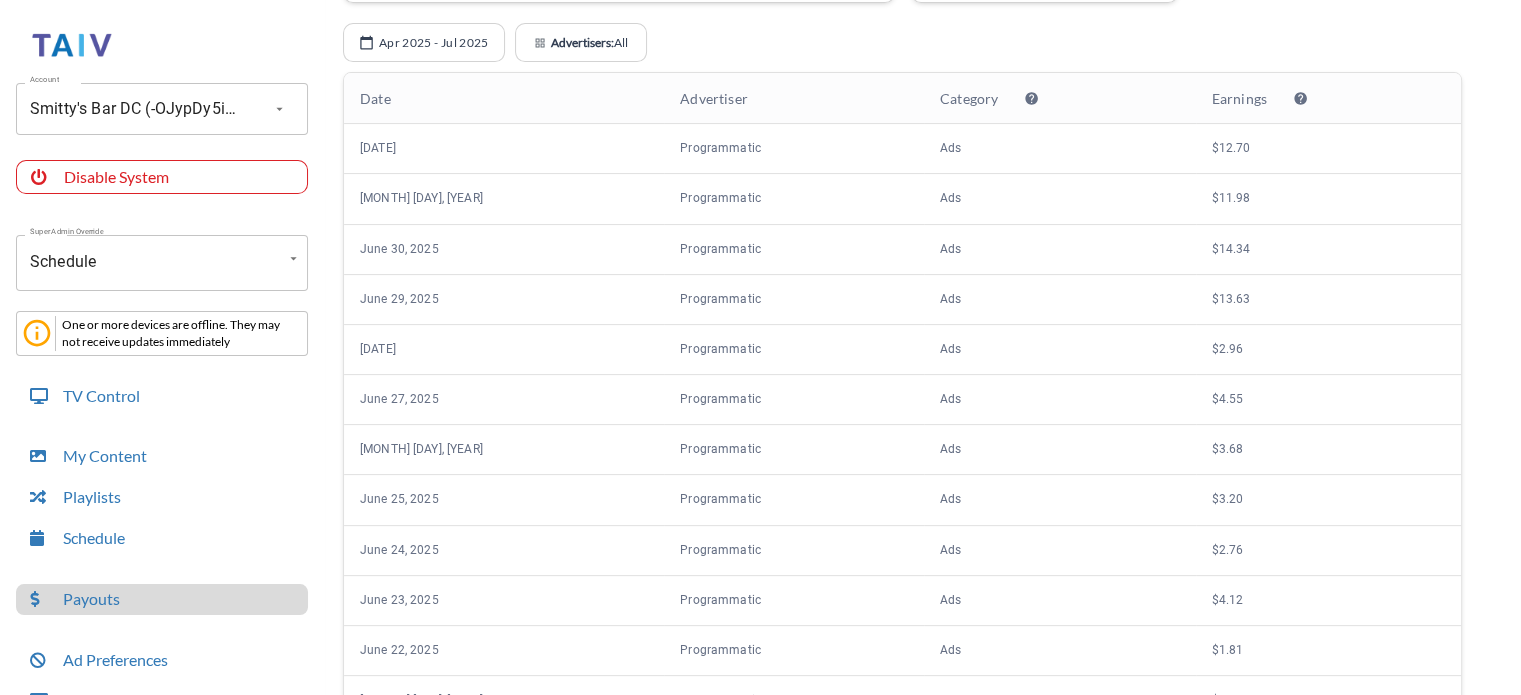 scroll, scrollTop: 0, scrollLeft: 0, axis: both 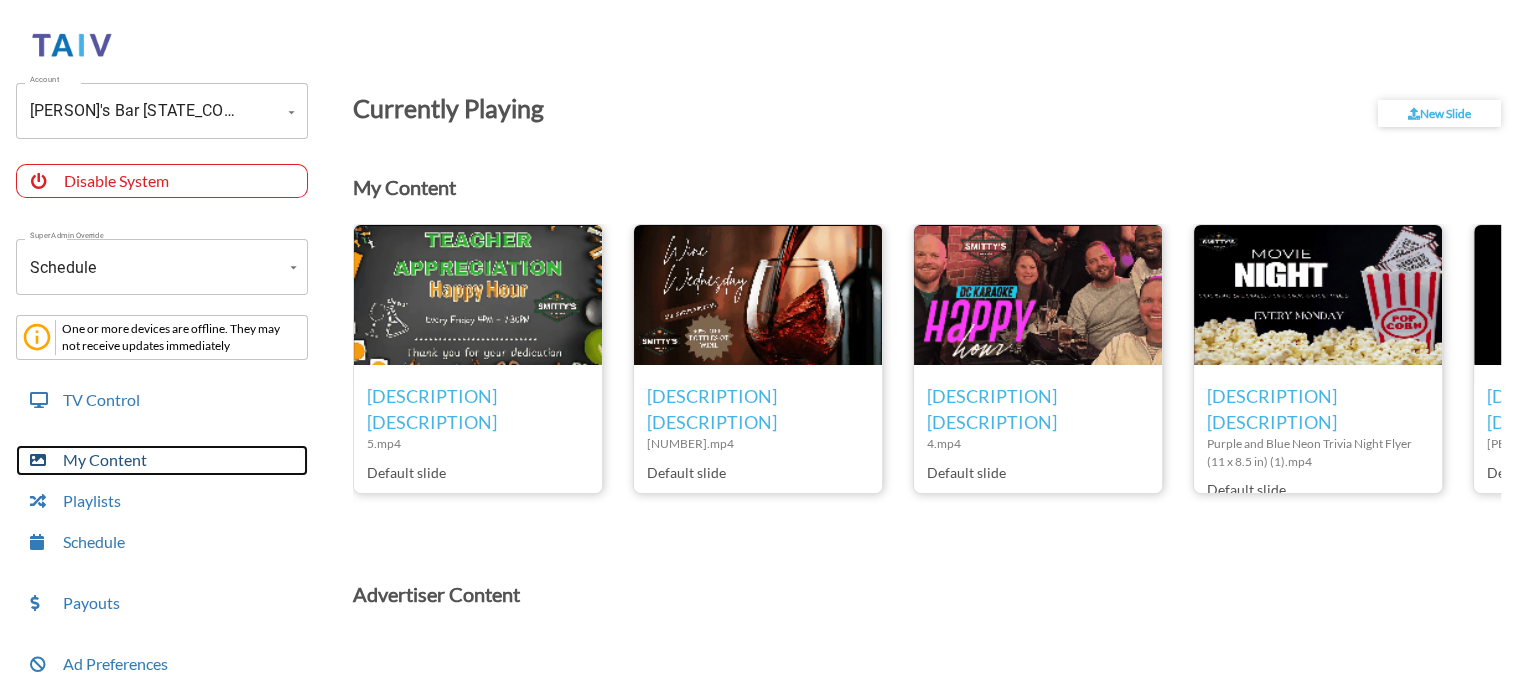 click on "My Content" at bounding box center (162, 460) 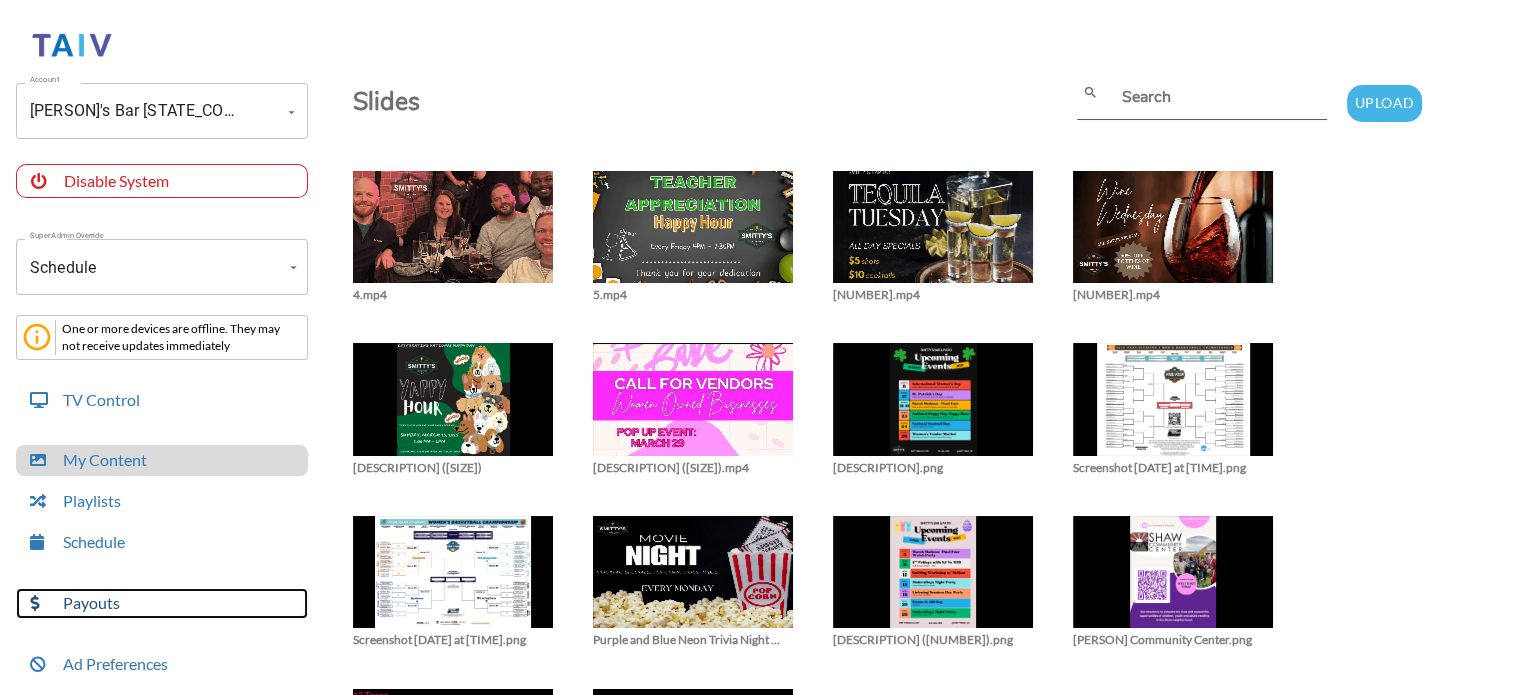 click on "Payouts" at bounding box center [162, 603] 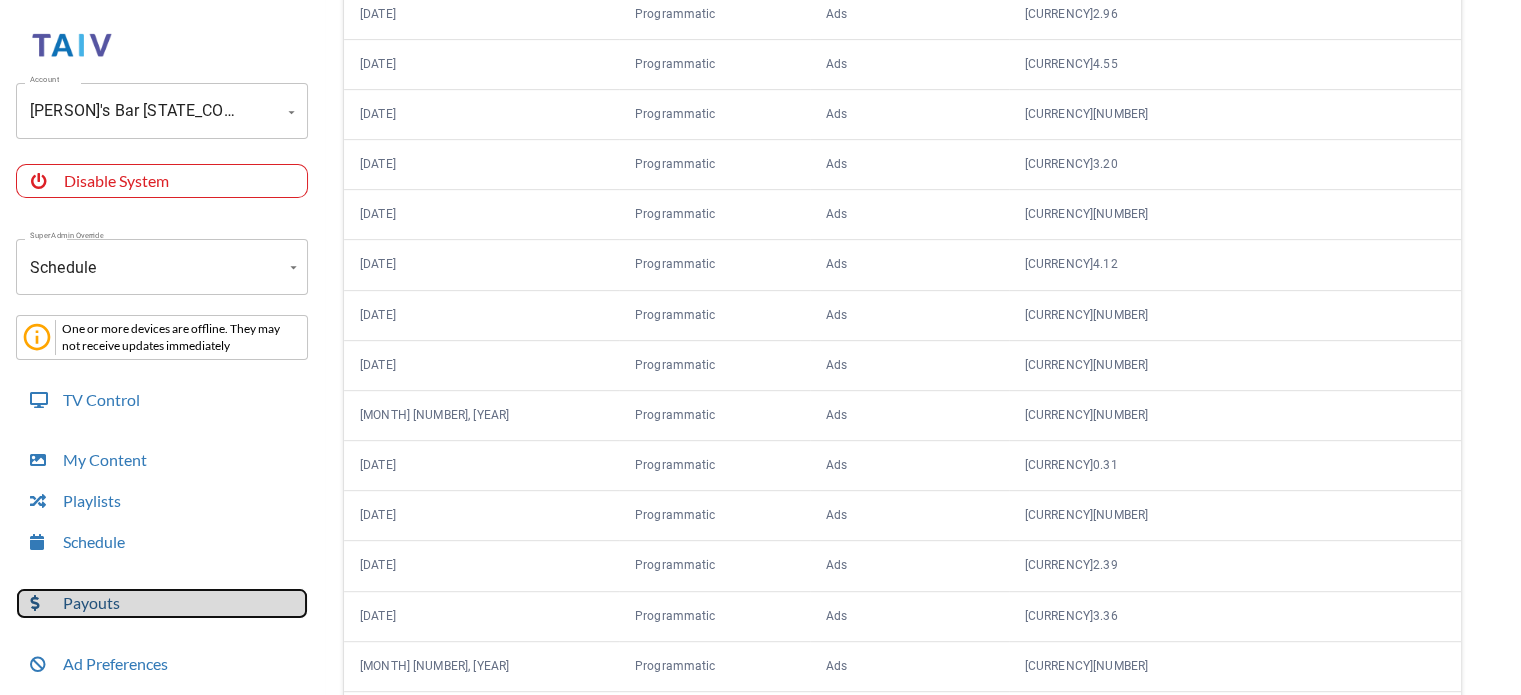 scroll, scrollTop: 987, scrollLeft: 0, axis: vertical 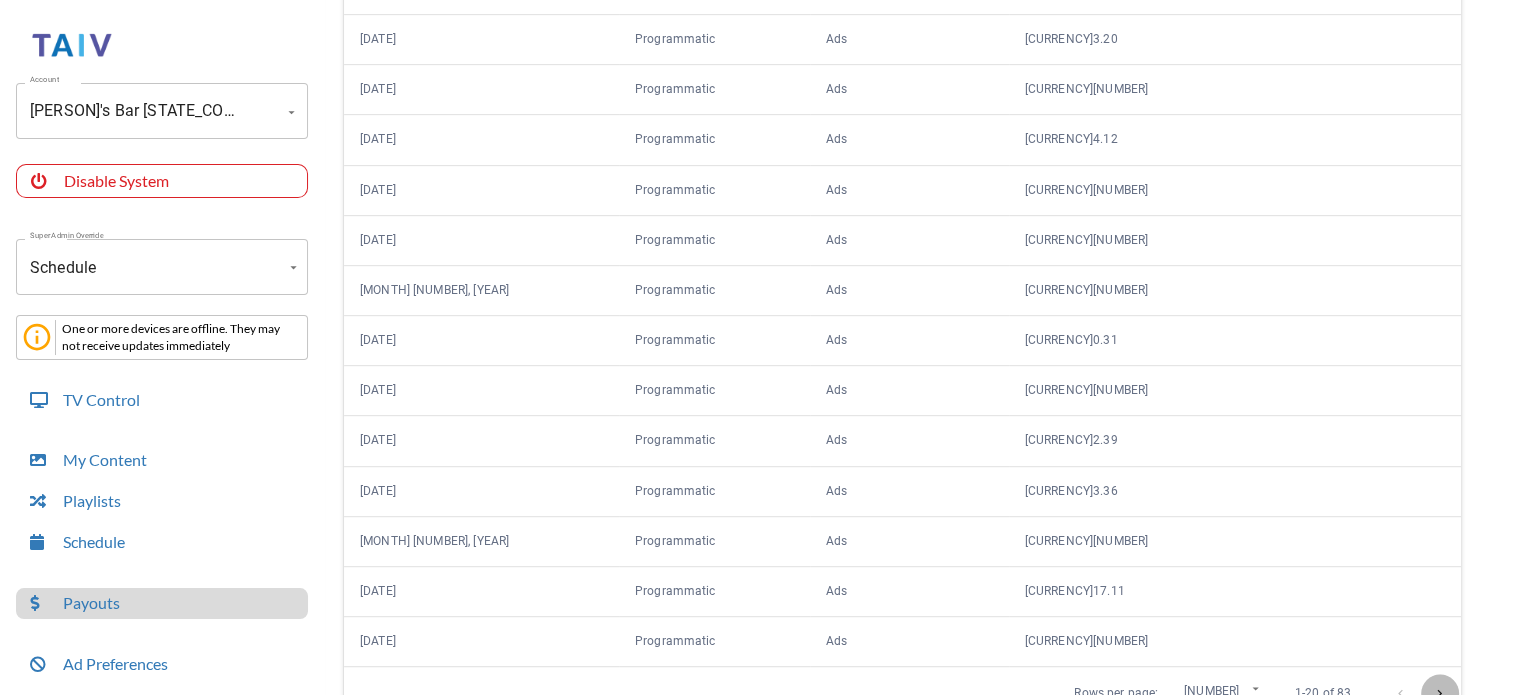 click at bounding box center [1439, 693] 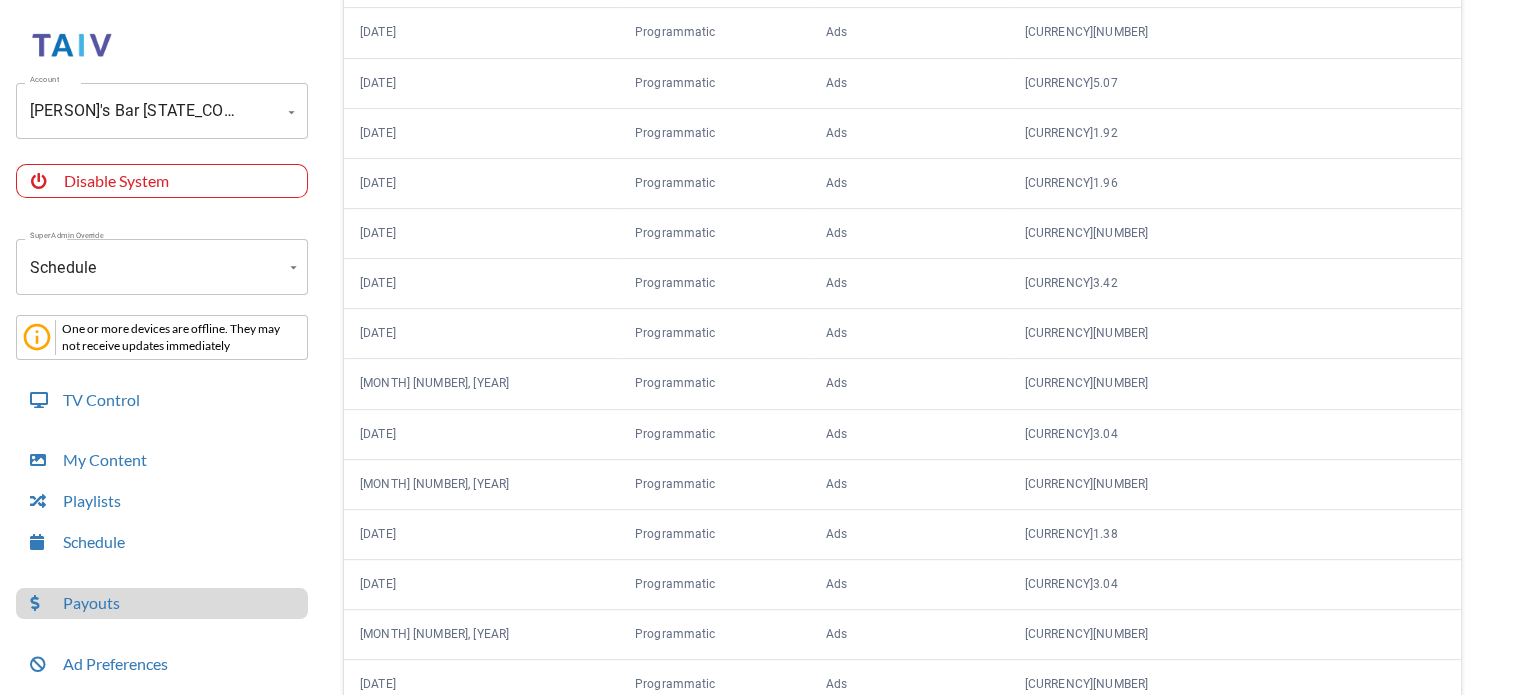 scroll, scrollTop: 987, scrollLeft: 0, axis: vertical 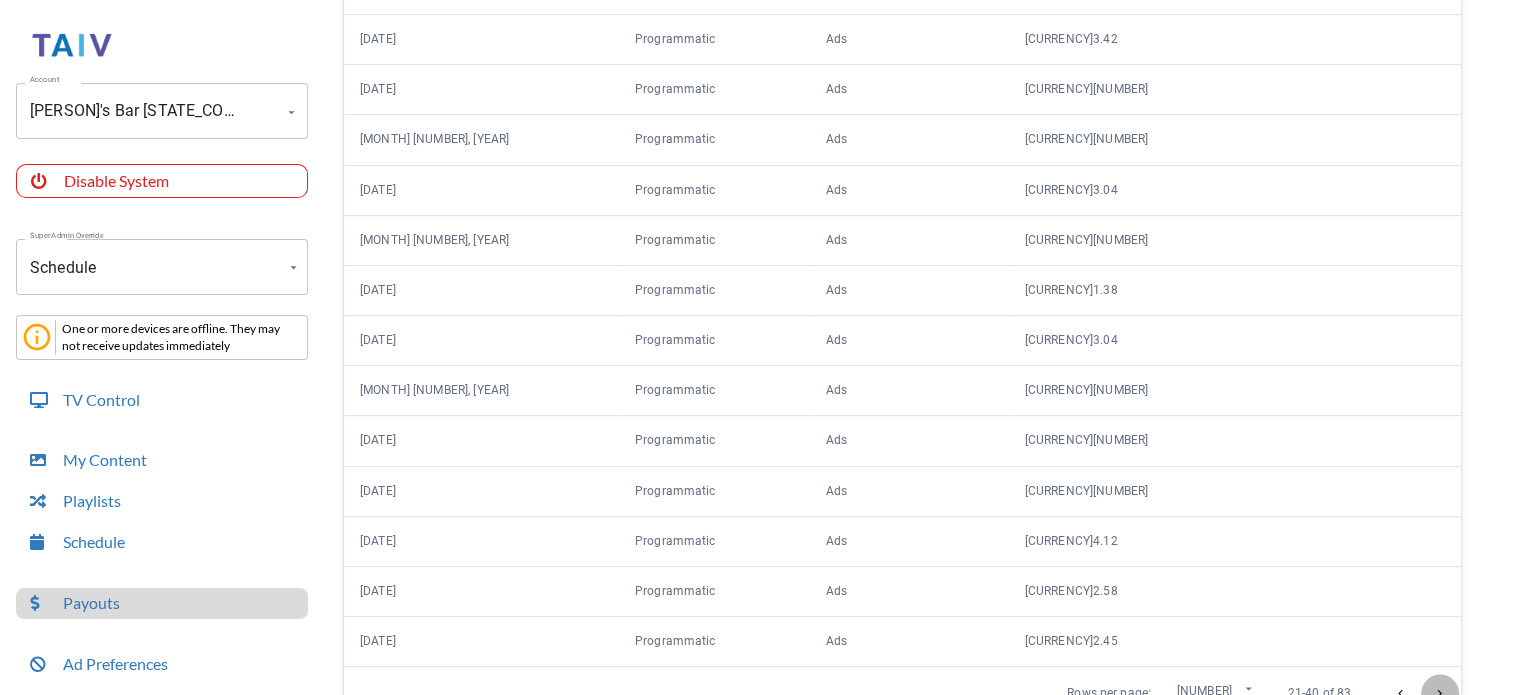 click at bounding box center [1439, 693] 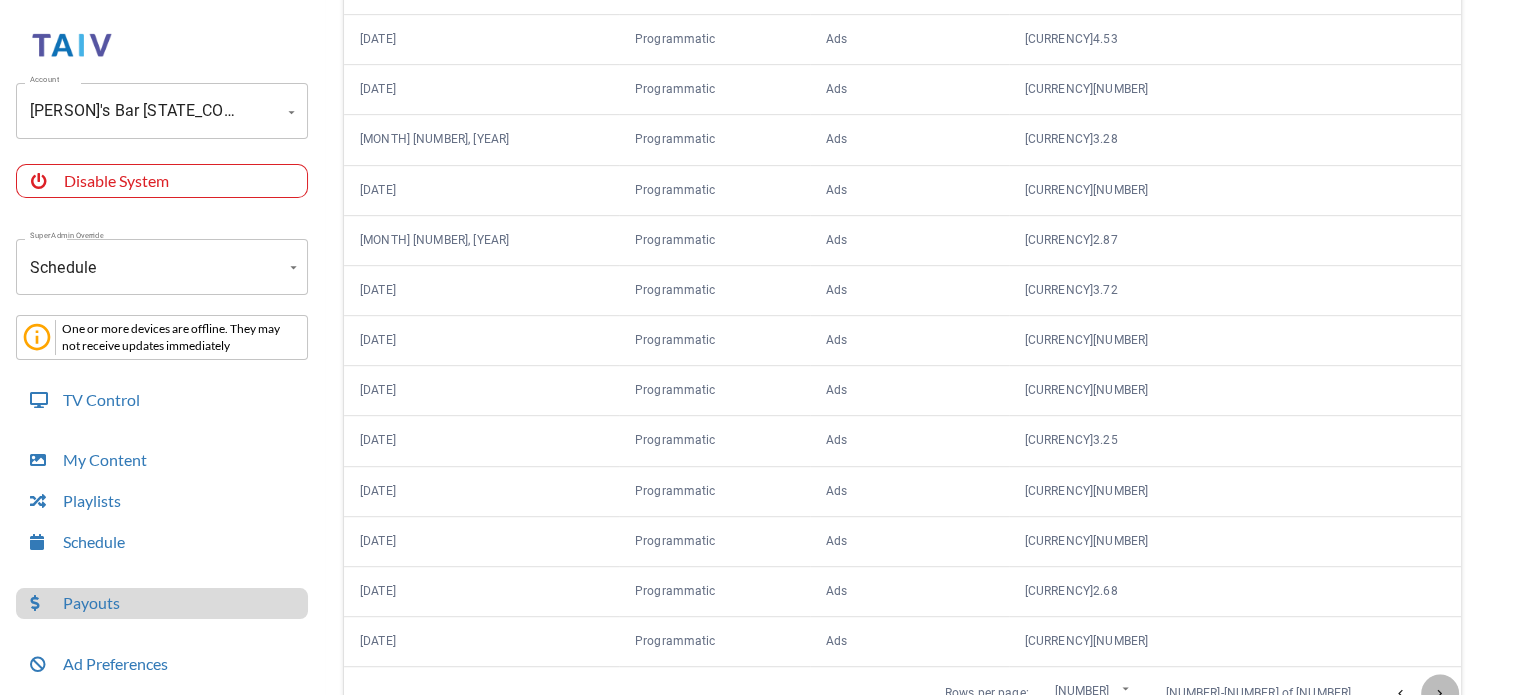 click at bounding box center [1439, 693] 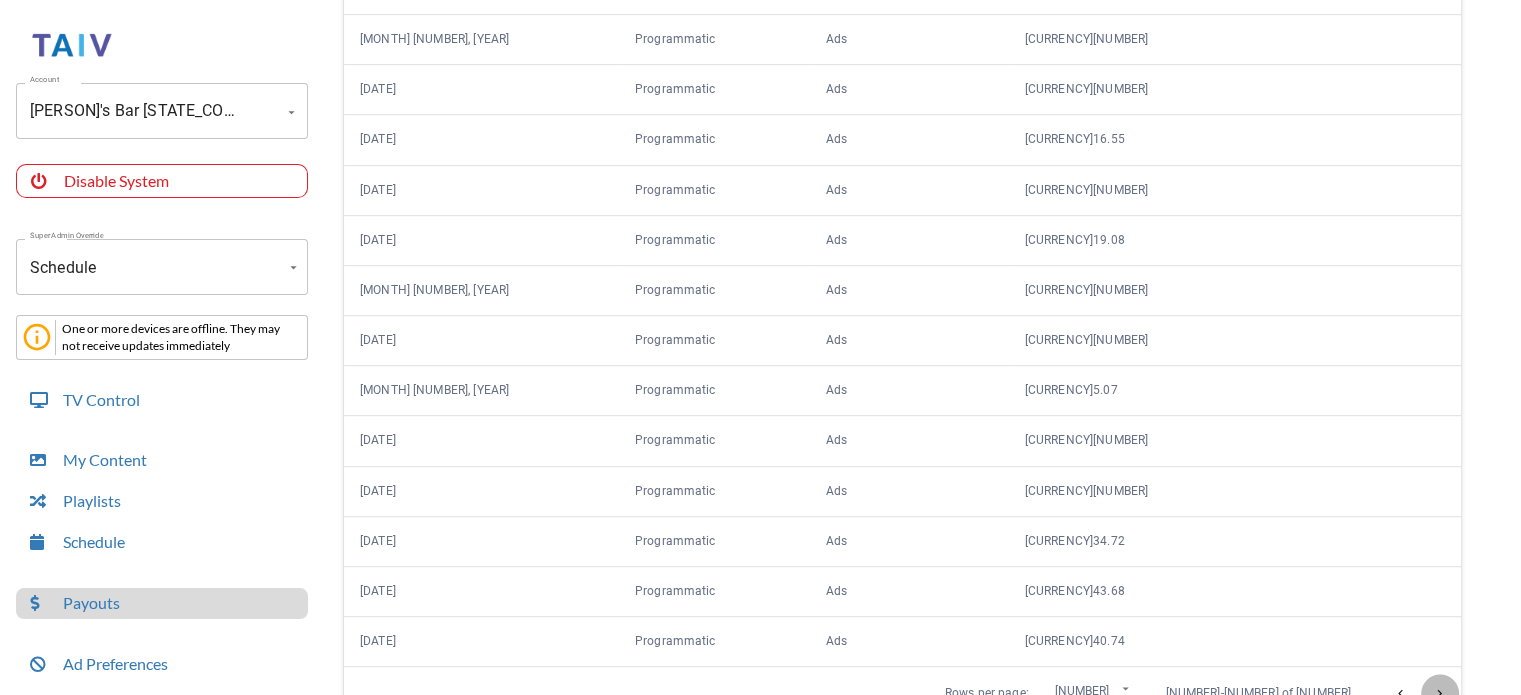 click at bounding box center (1439, 693) 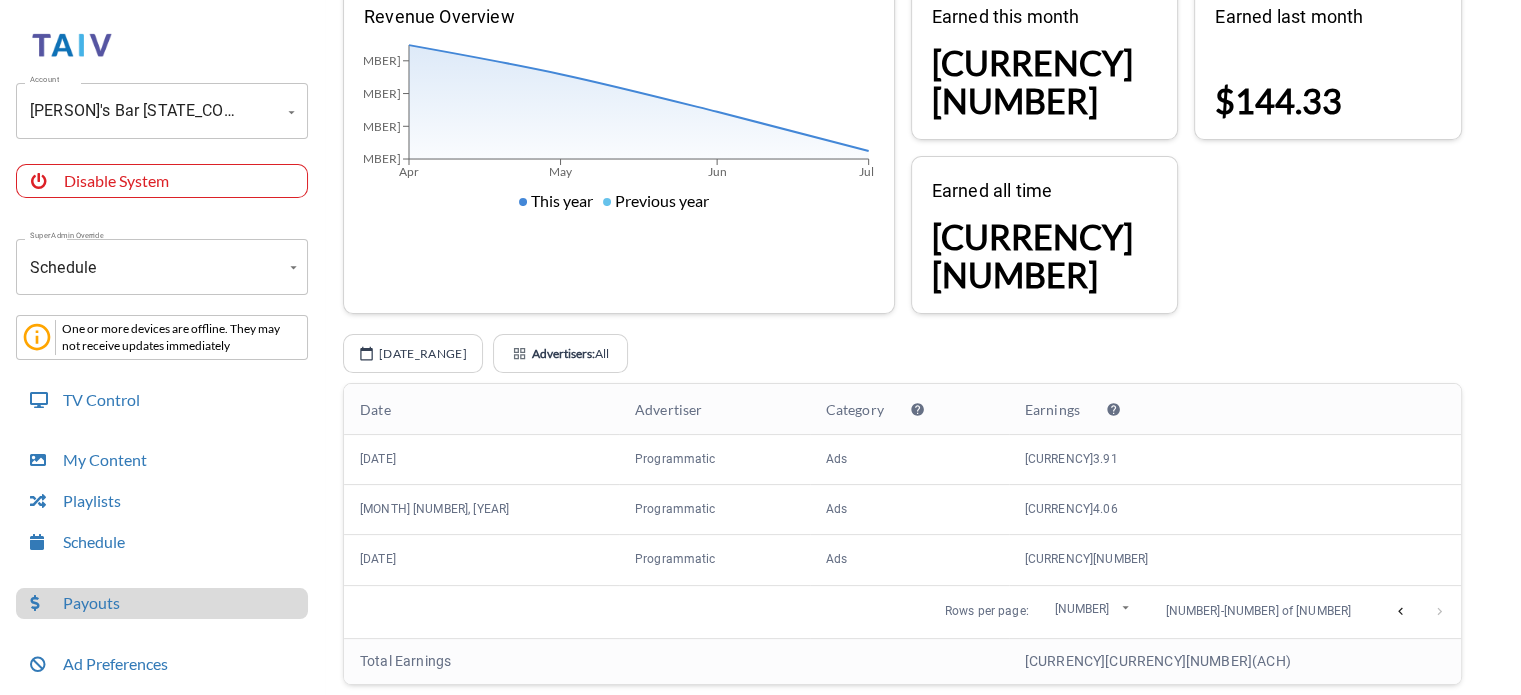 scroll, scrollTop: 138, scrollLeft: 0, axis: vertical 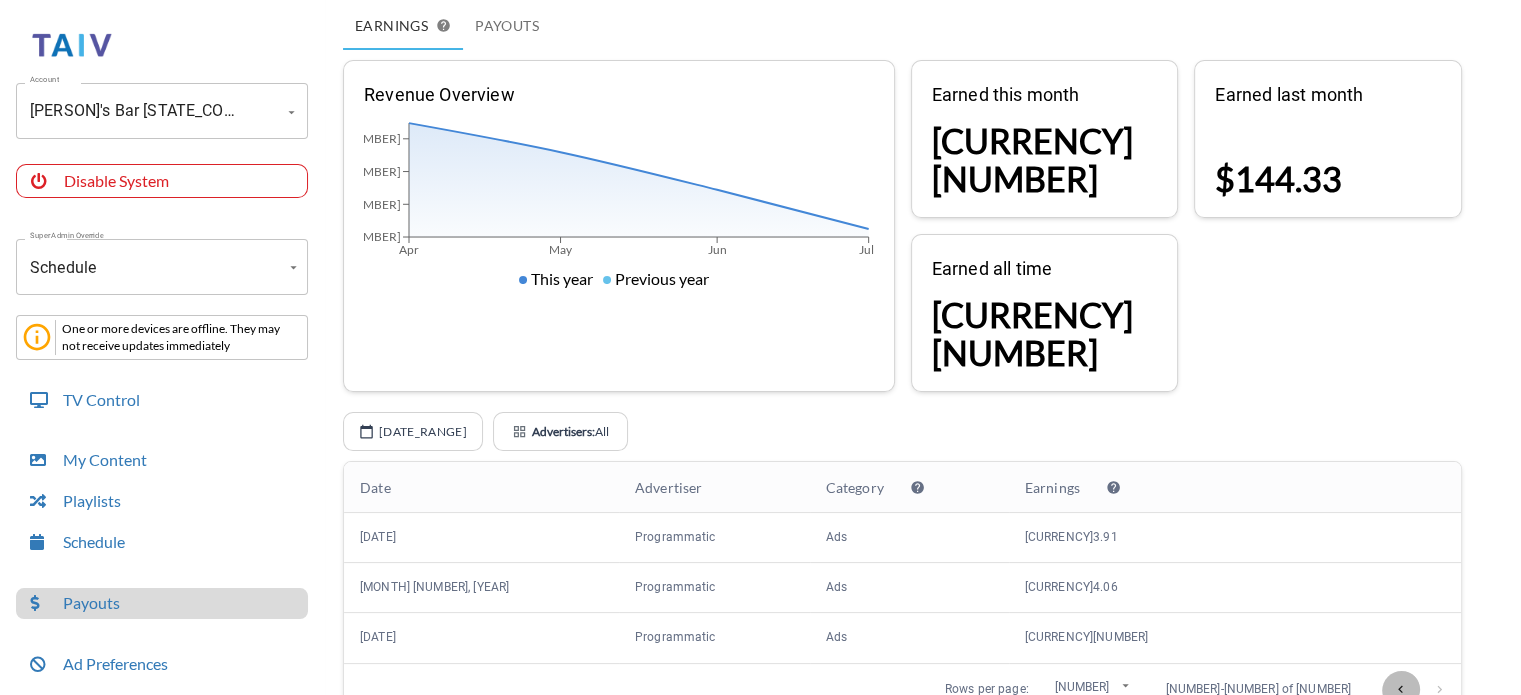 click at bounding box center (1400, 689) 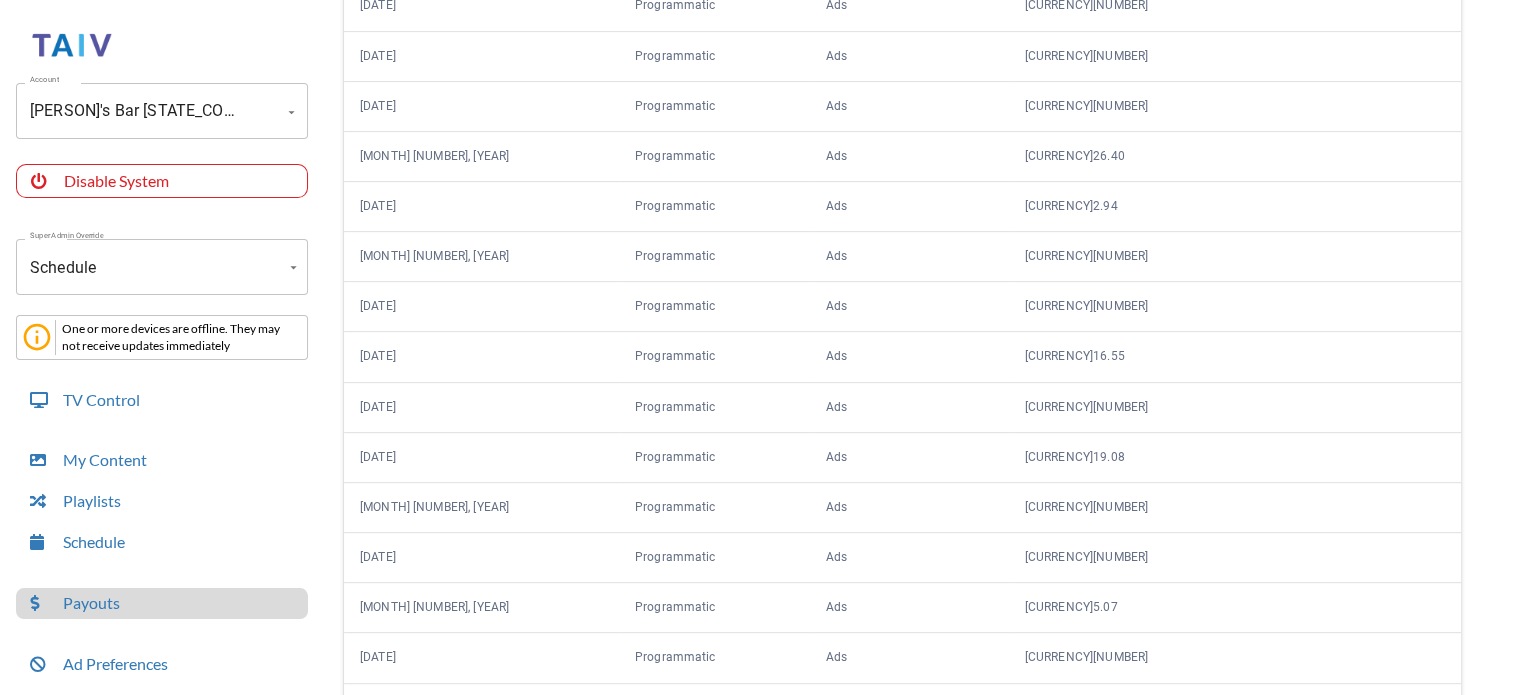 scroll, scrollTop: 987, scrollLeft: 0, axis: vertical 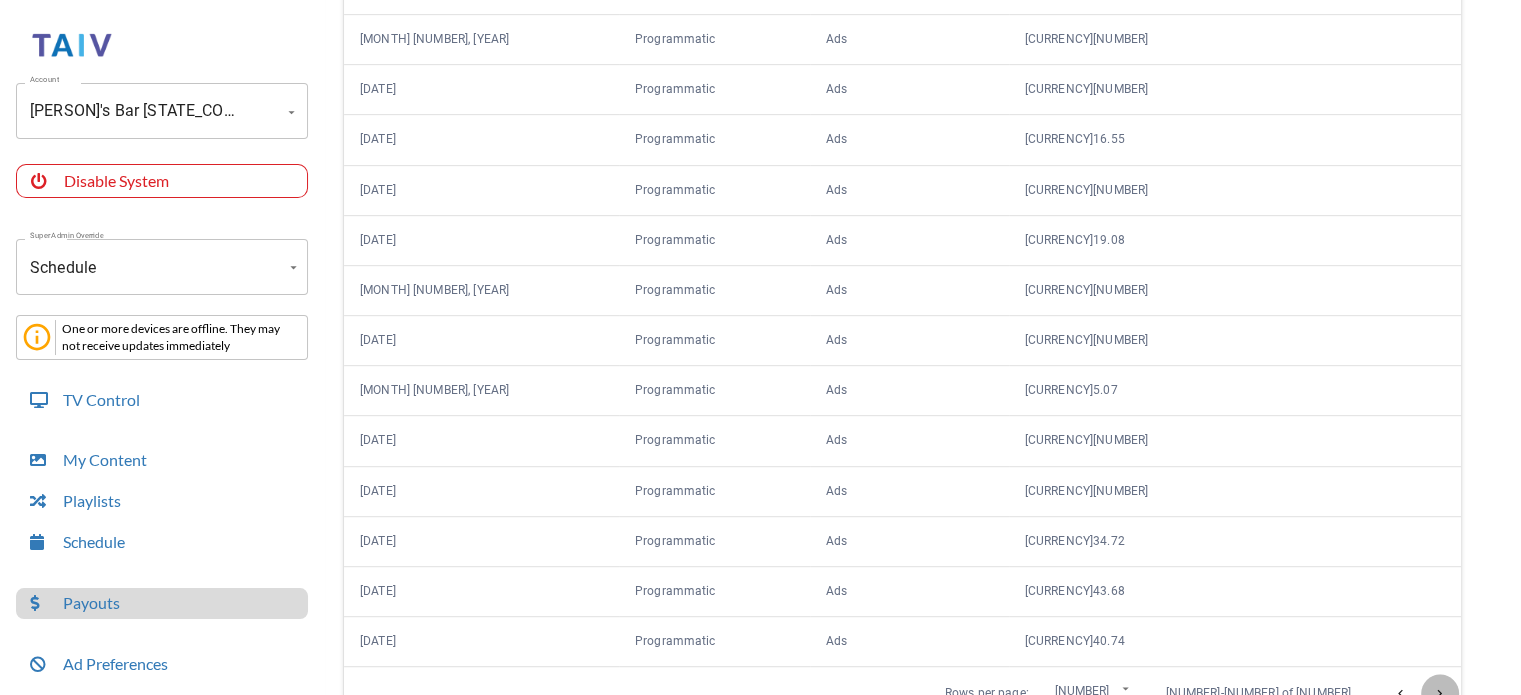 click at bounding box center (1439, 693) 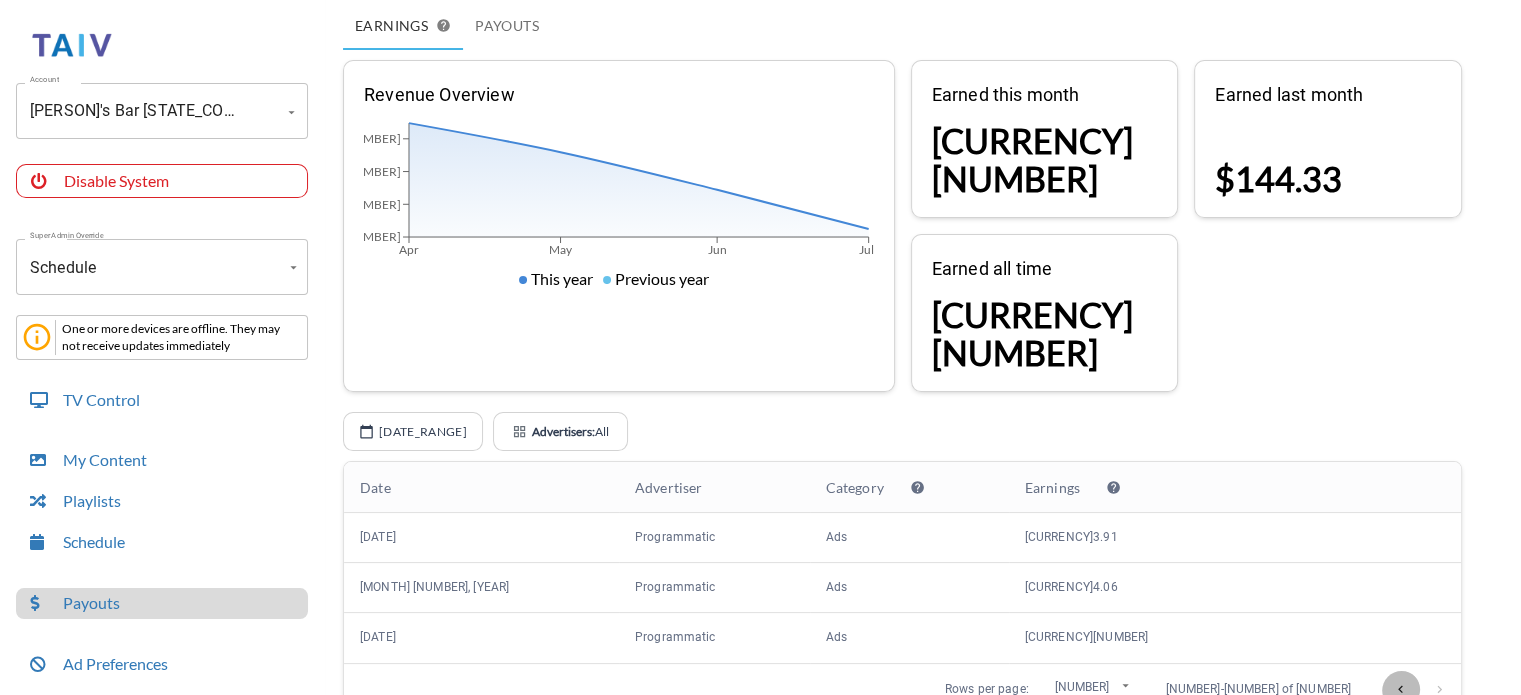 click at bounding box center [1400, 689] 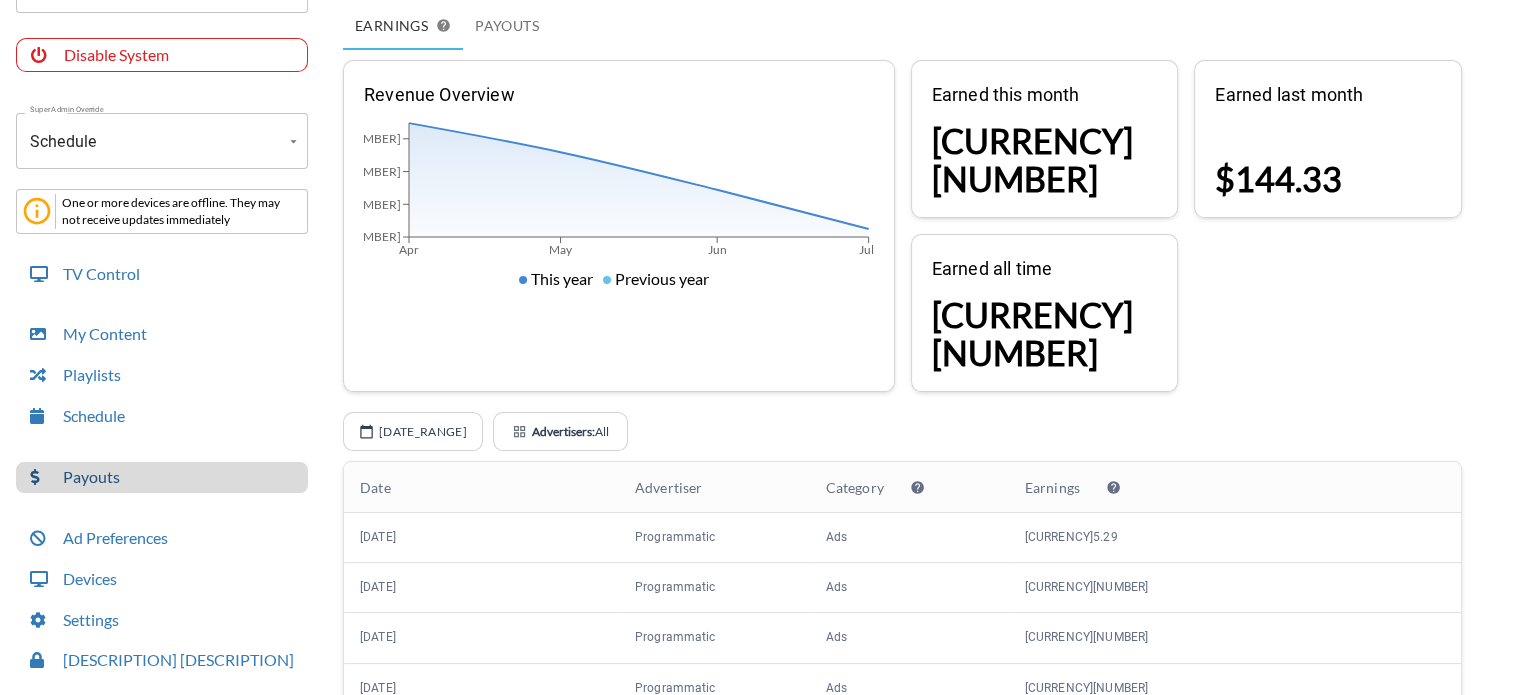 scroll, scrollTop: 128, scrollLeft: 0, axis: vertical 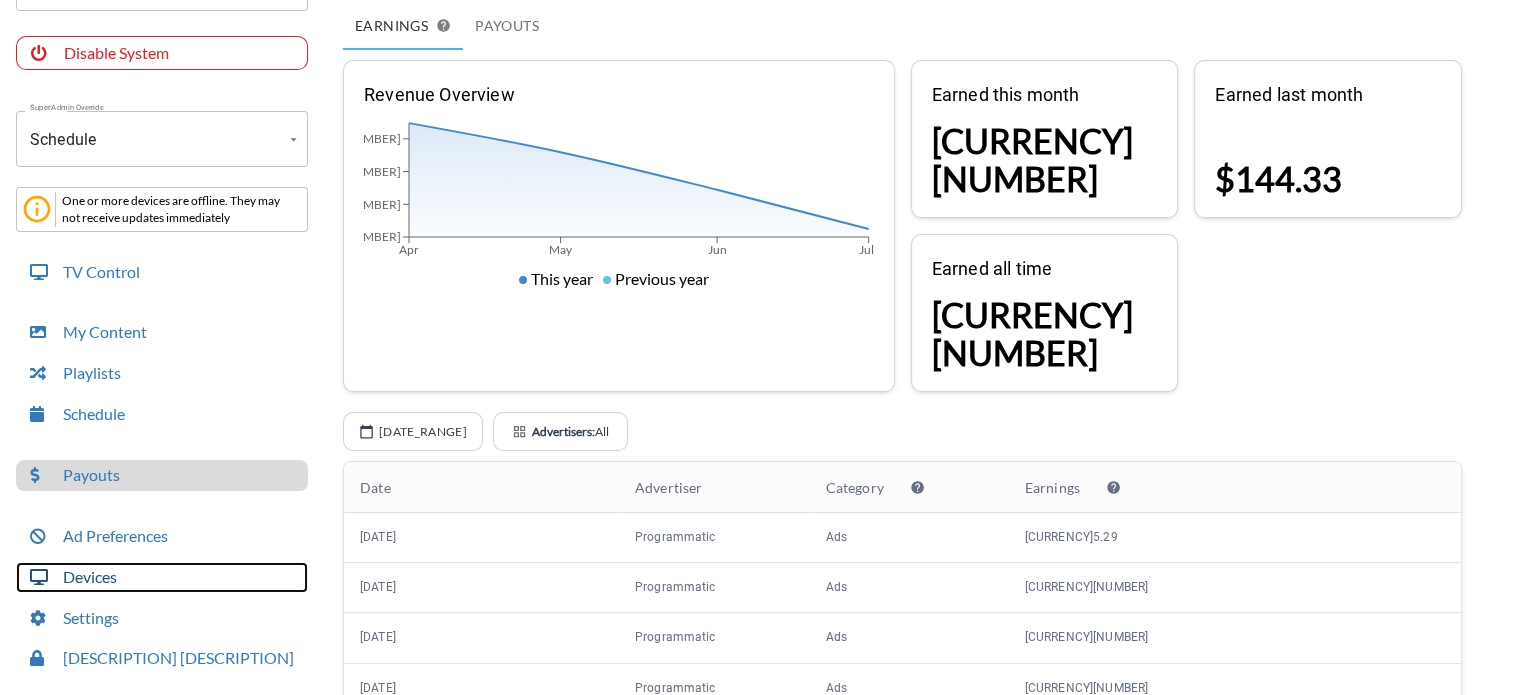 click on "Devices" at bounding box center [162, 577] 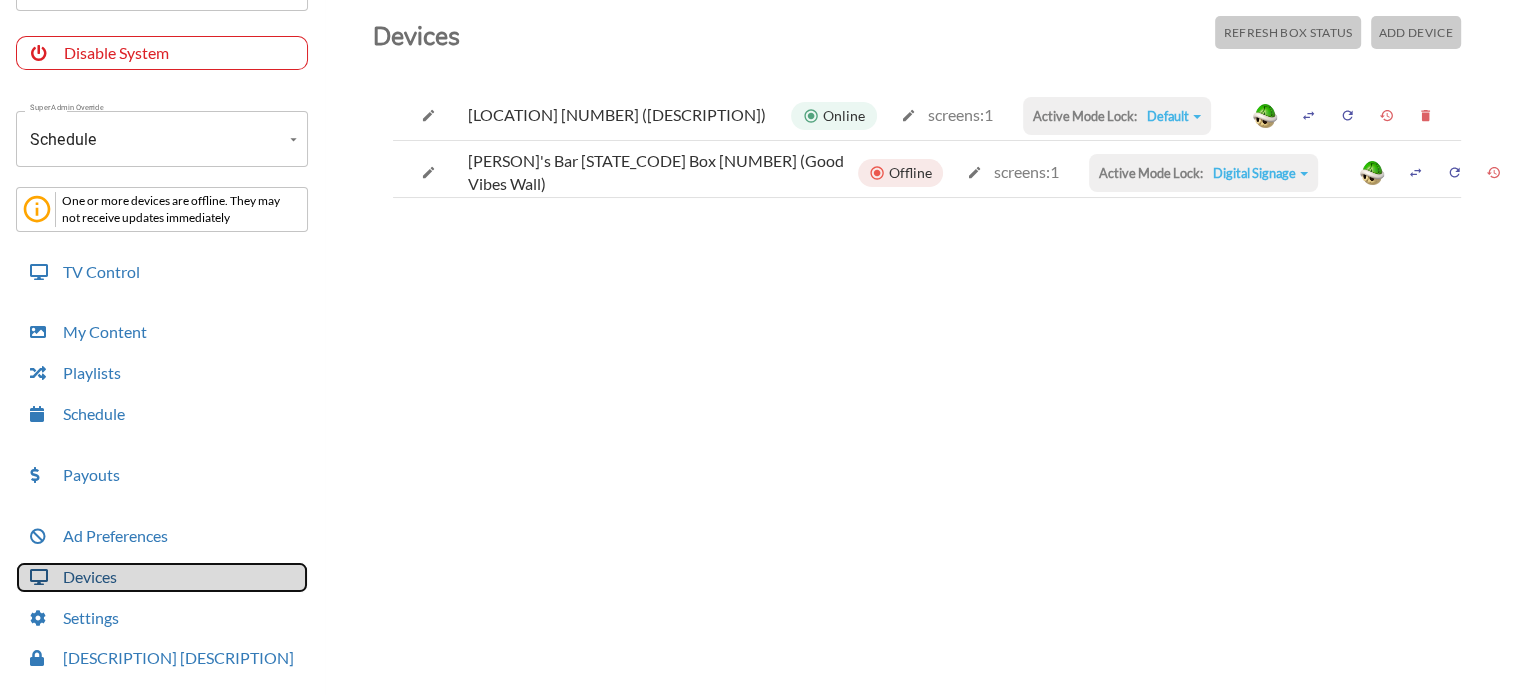 scroll, scrollTop: 50, scrollLeft: 0, axis: vertical 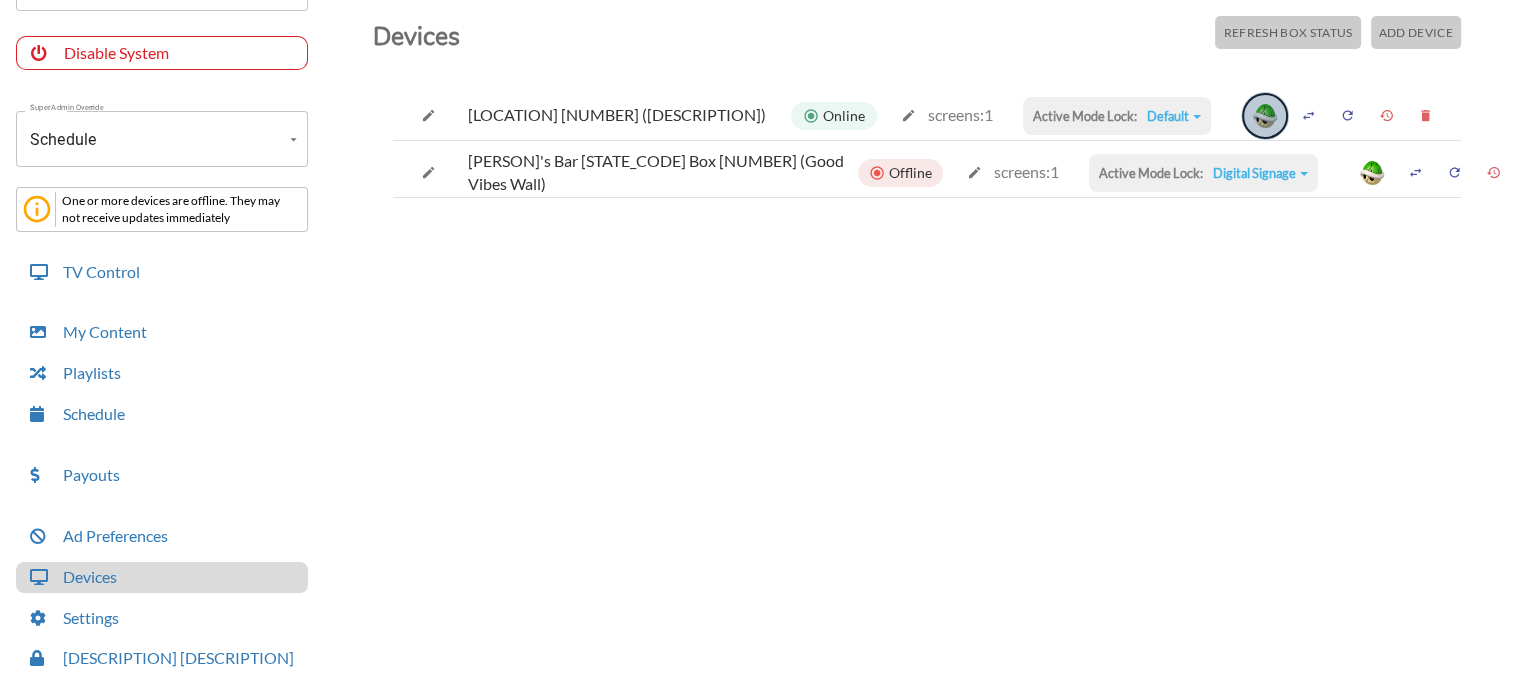 click at bounding box center (1265, 116) 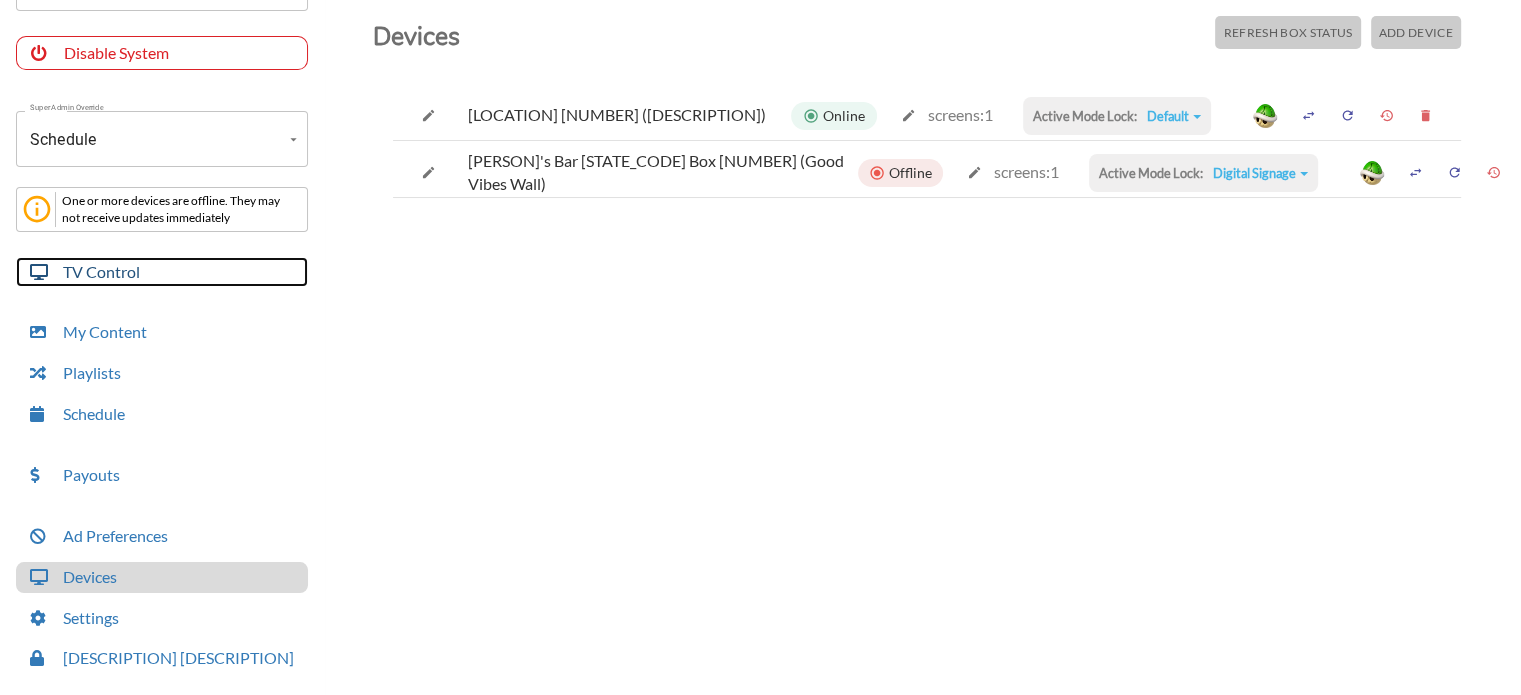 click on "TV Control" at bounding box center [162, 272] 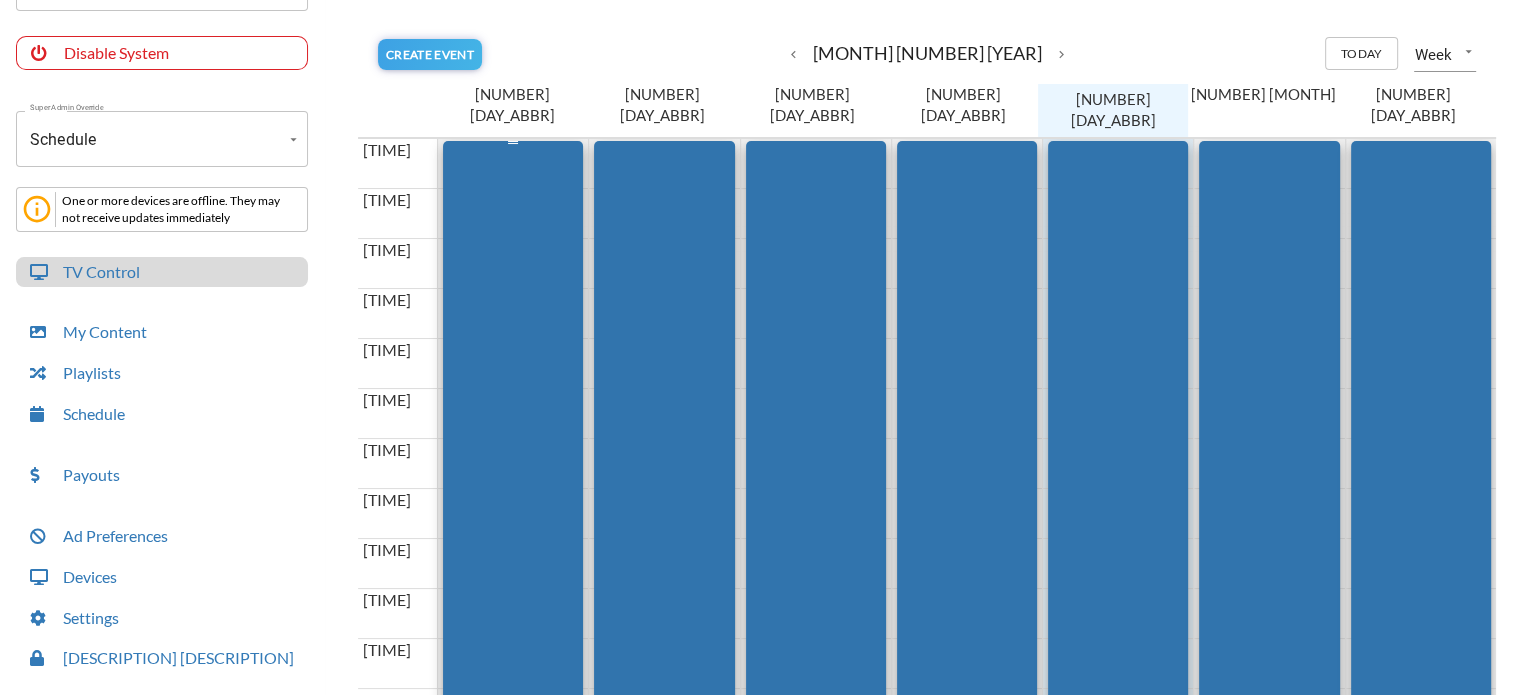 click on "[TIME] [TIME] [SECTION] - [BRAND]" at bounding box center [513, 741] 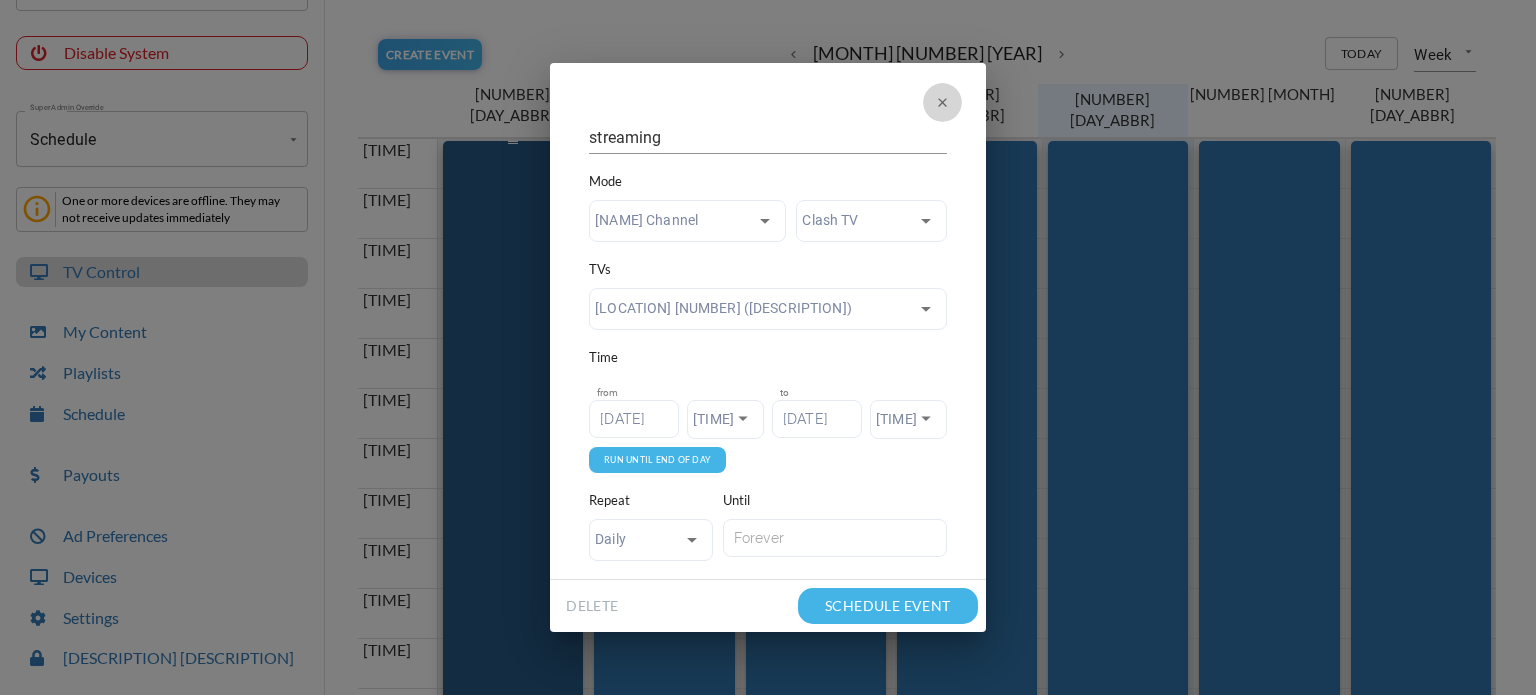 click at bounding box center [942, 102] 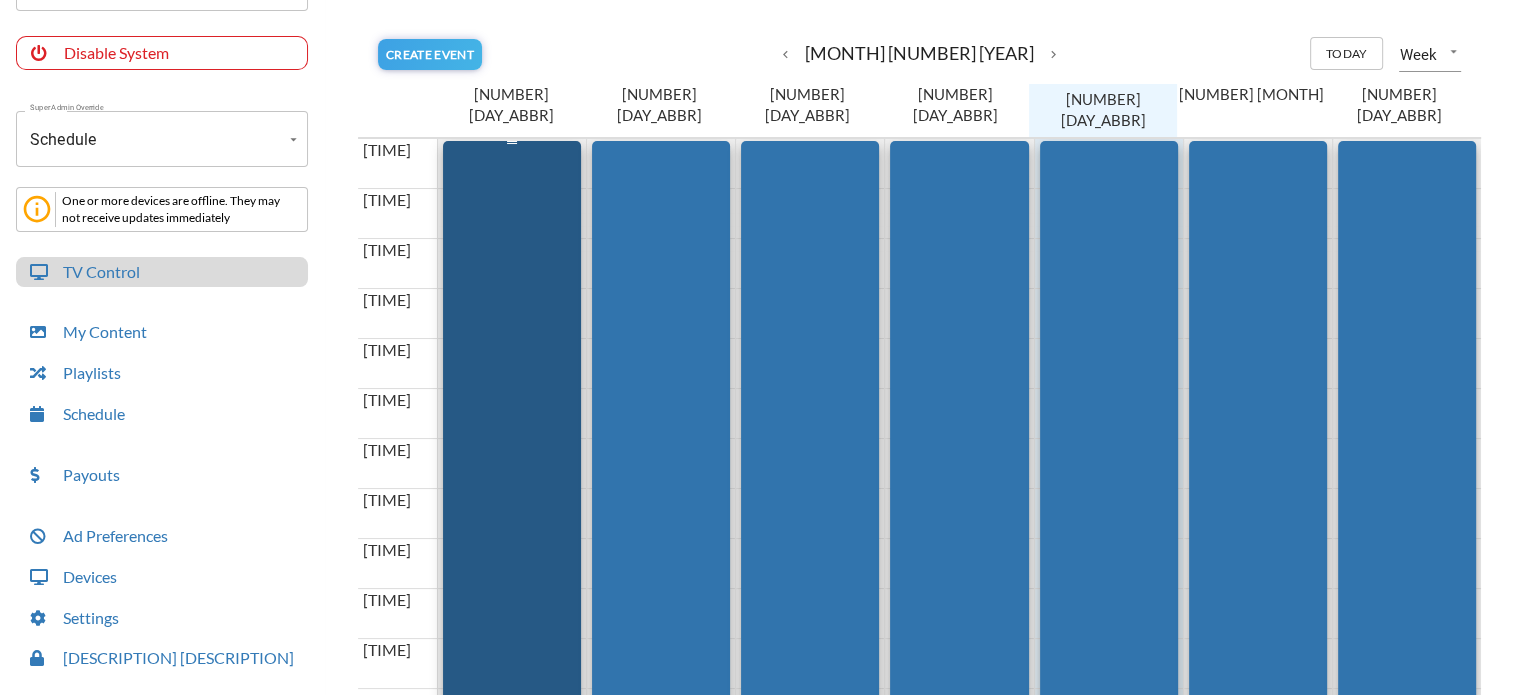 click on "[NUMBER] [DAY_ABBR]" at bounding box center [955, 110] 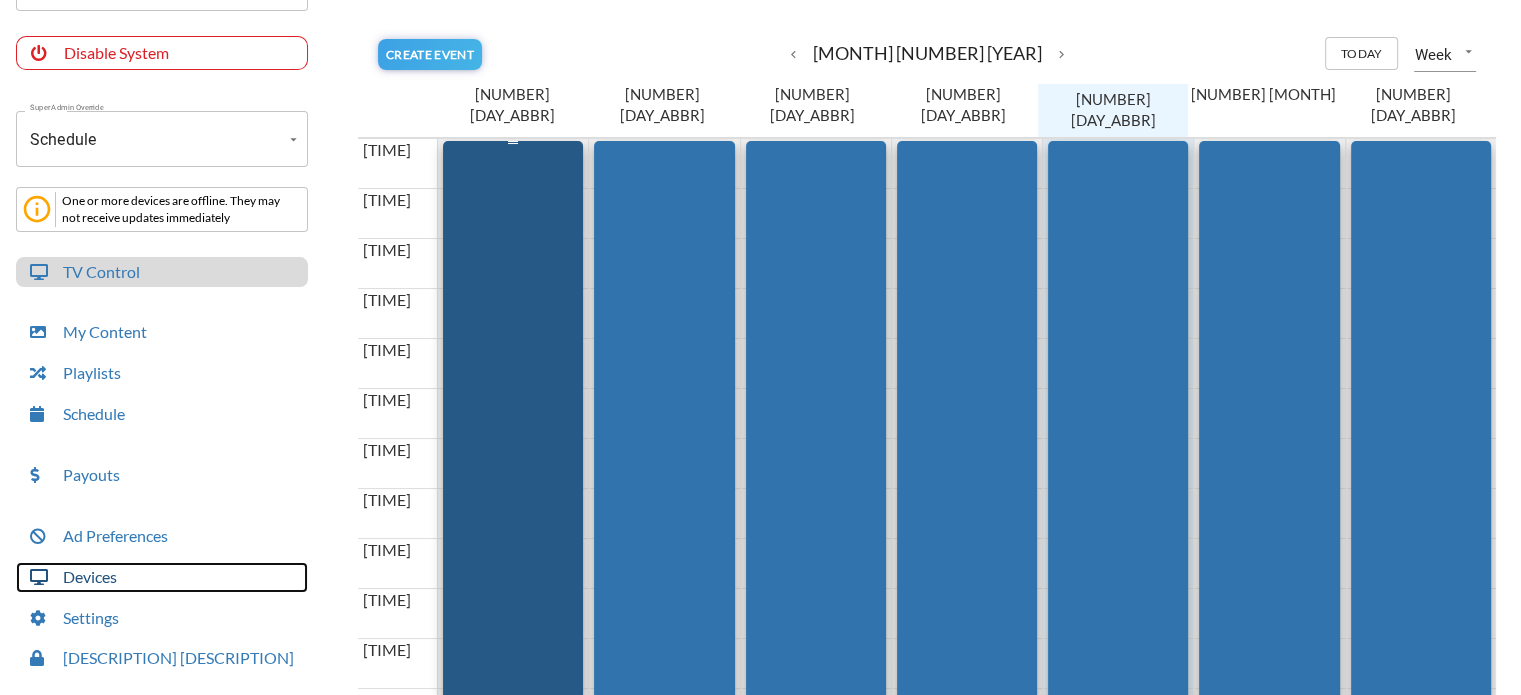 click on "Devices" at bounding box center (162, 577) 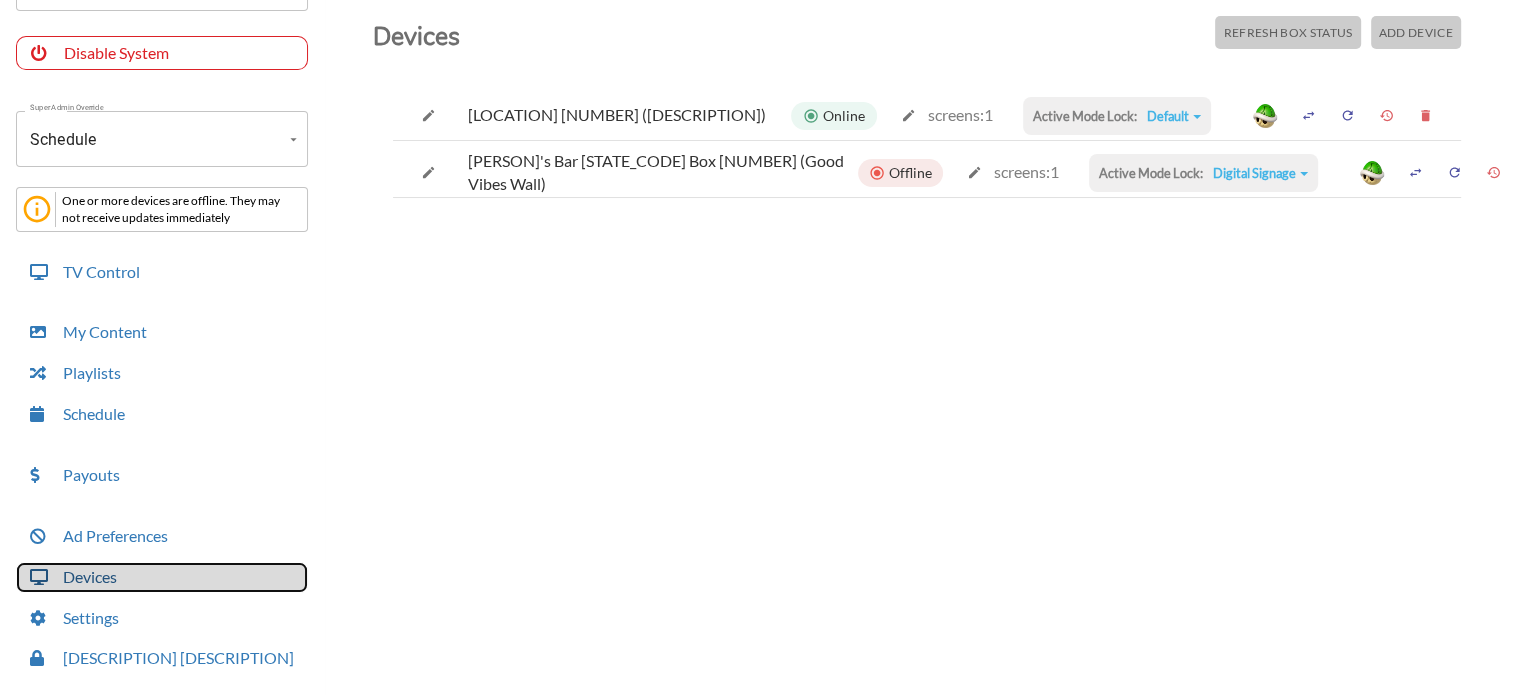 scroll, scrollTop: 0, scrollLeft: 0, axis: both 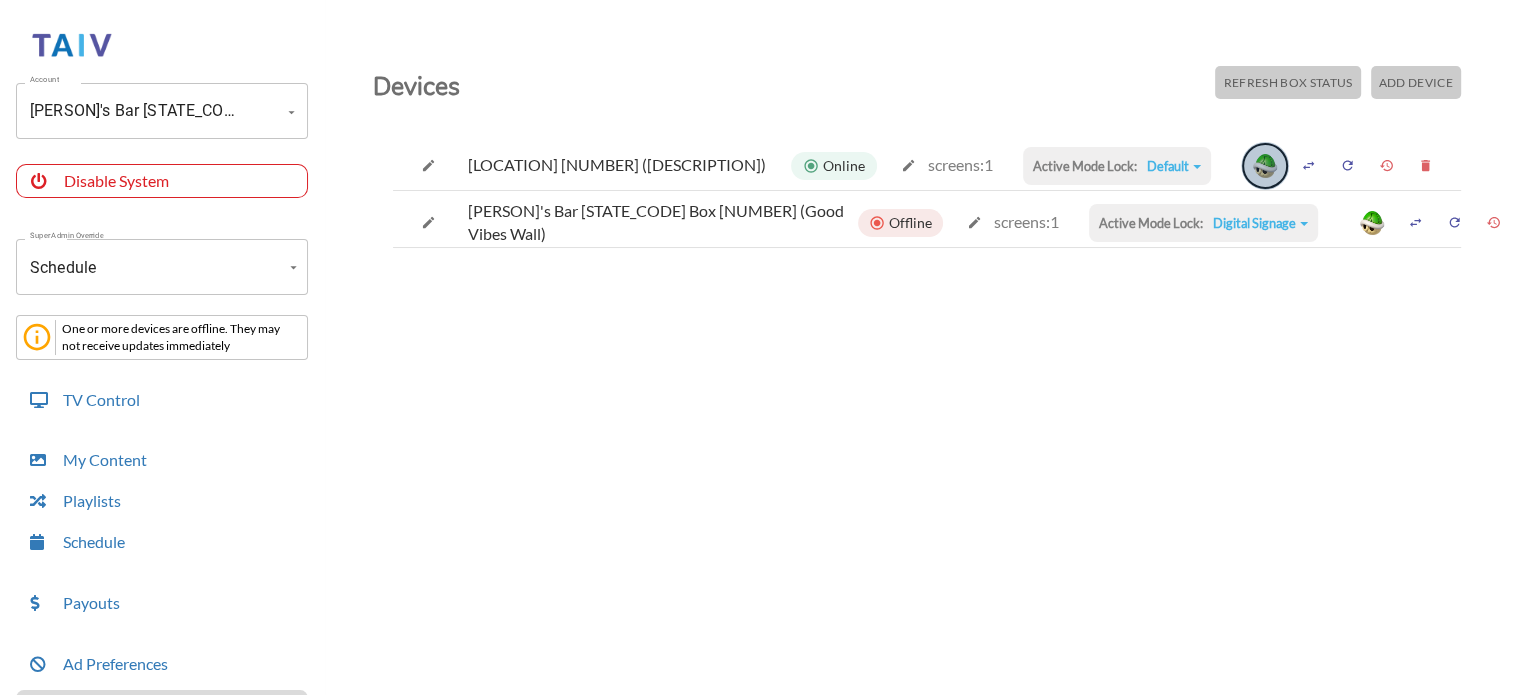 click at bounding box center [1265, 166] 